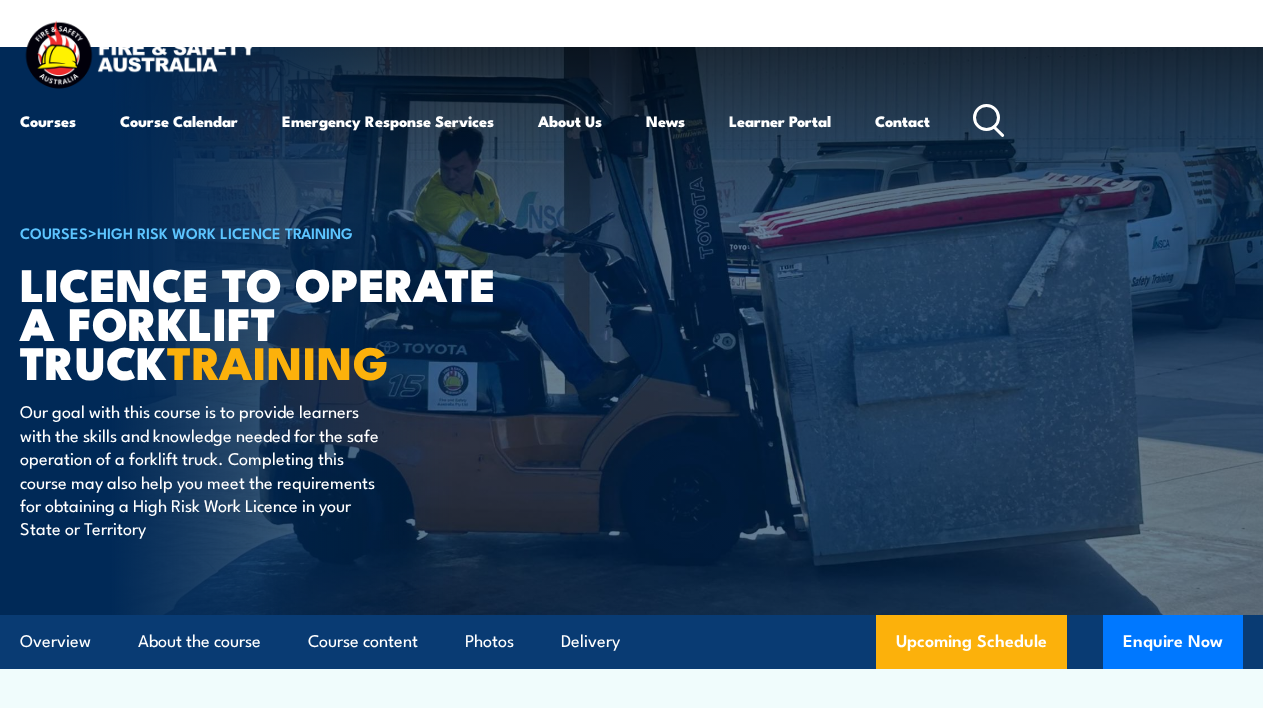 scroll, scrollTop: 0, scrollLeft: 0, axis: both 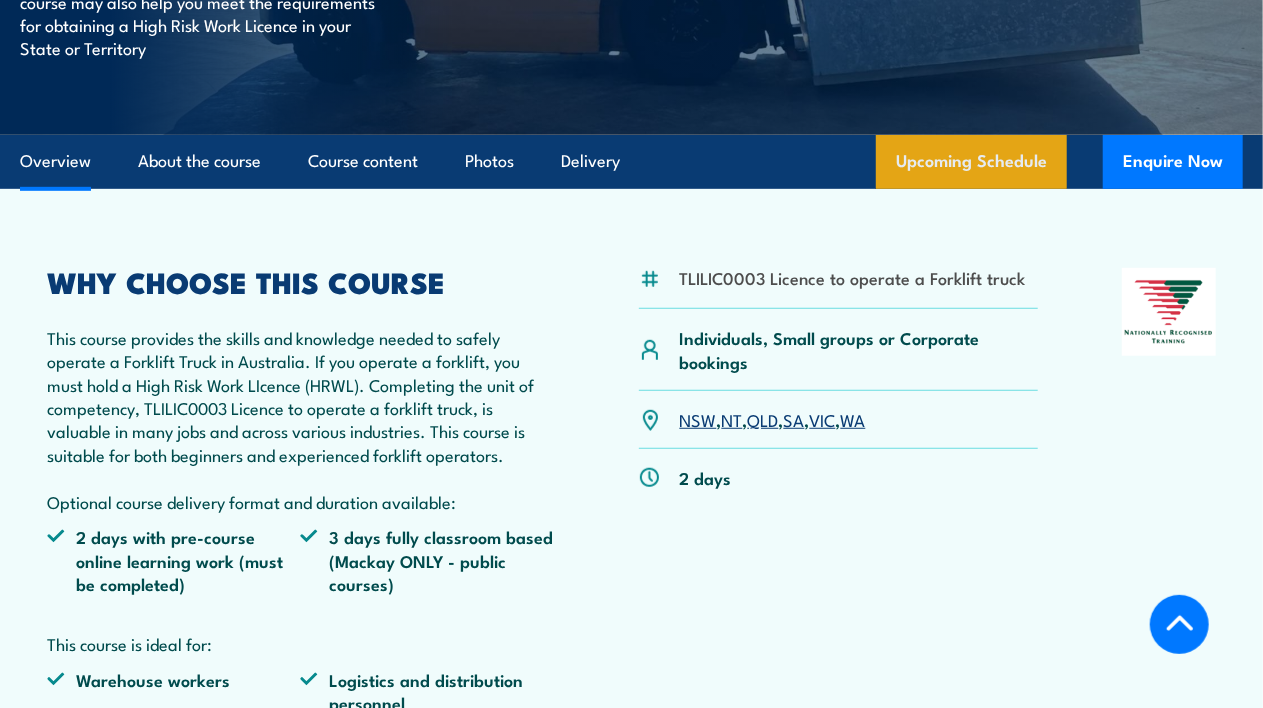 click on "Upcoming Schedule" at bounding box center (971, 162) 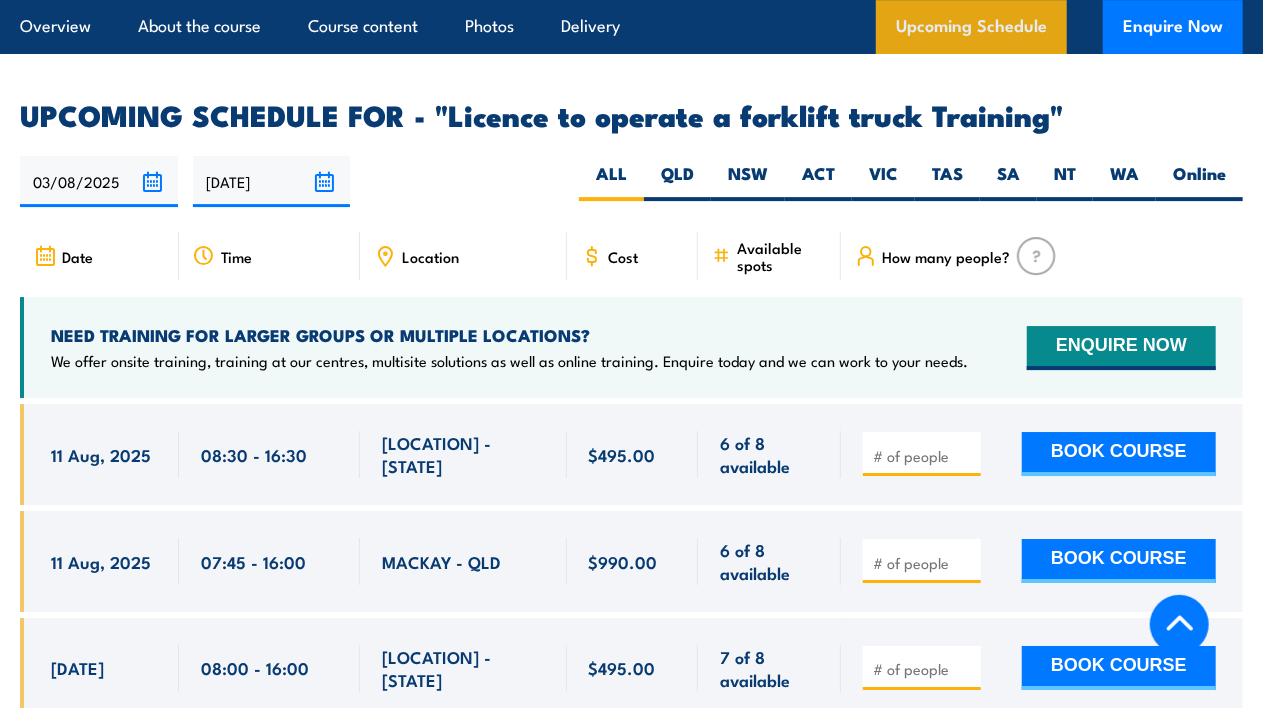 scroll, scrollTop: 3193, scrollLeft: 0, axis: vertical 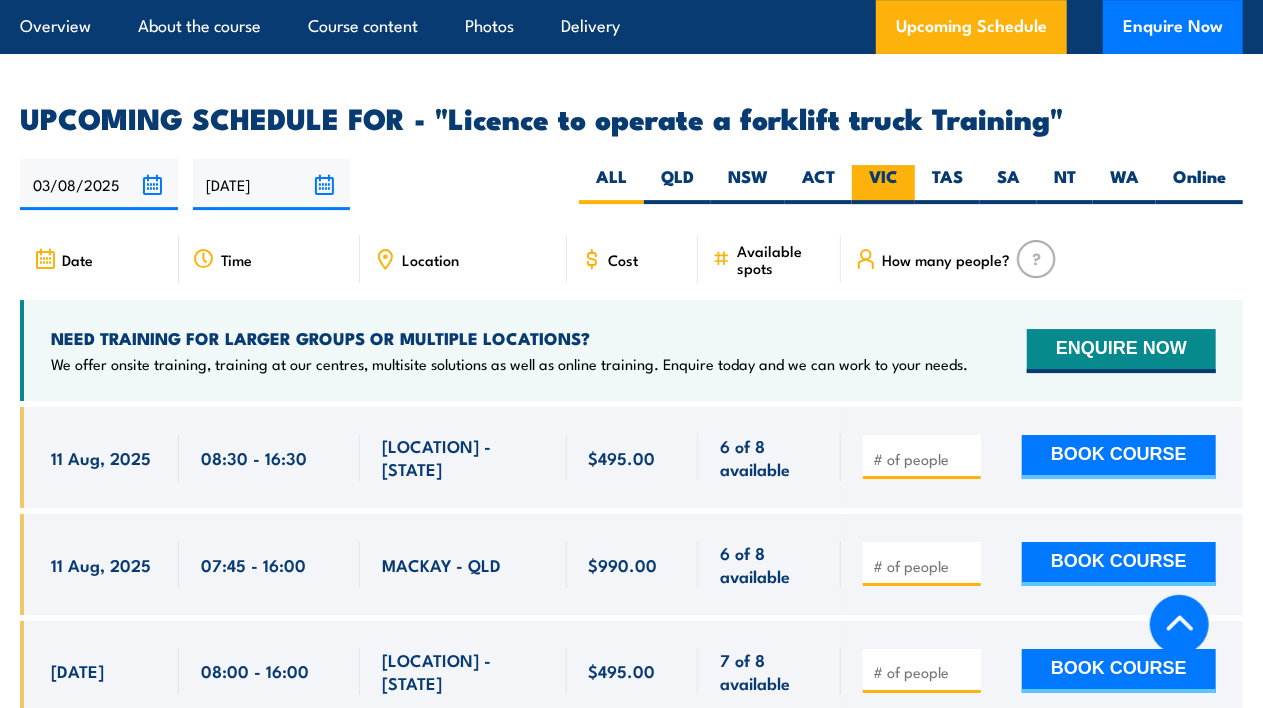 click on "VIC" at bounding box center (883, 184) 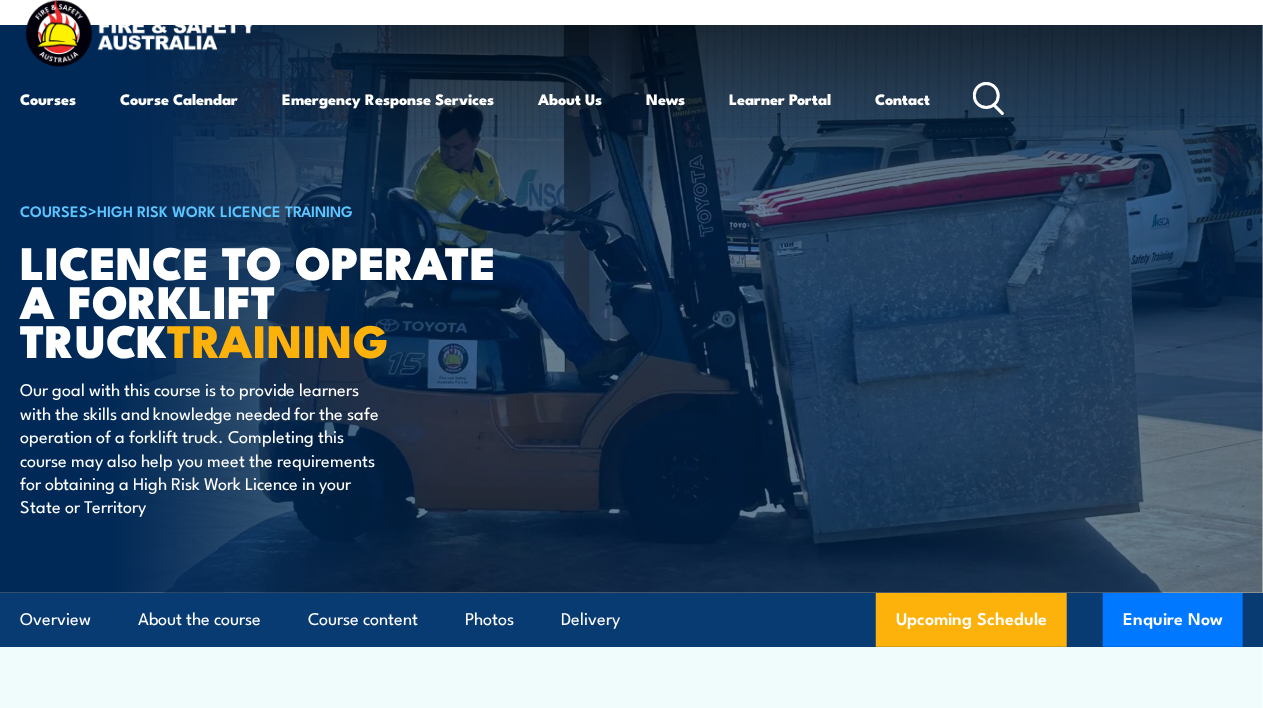 scroll, scrollTop: 84, scrollLeft: 0, axis: vertical 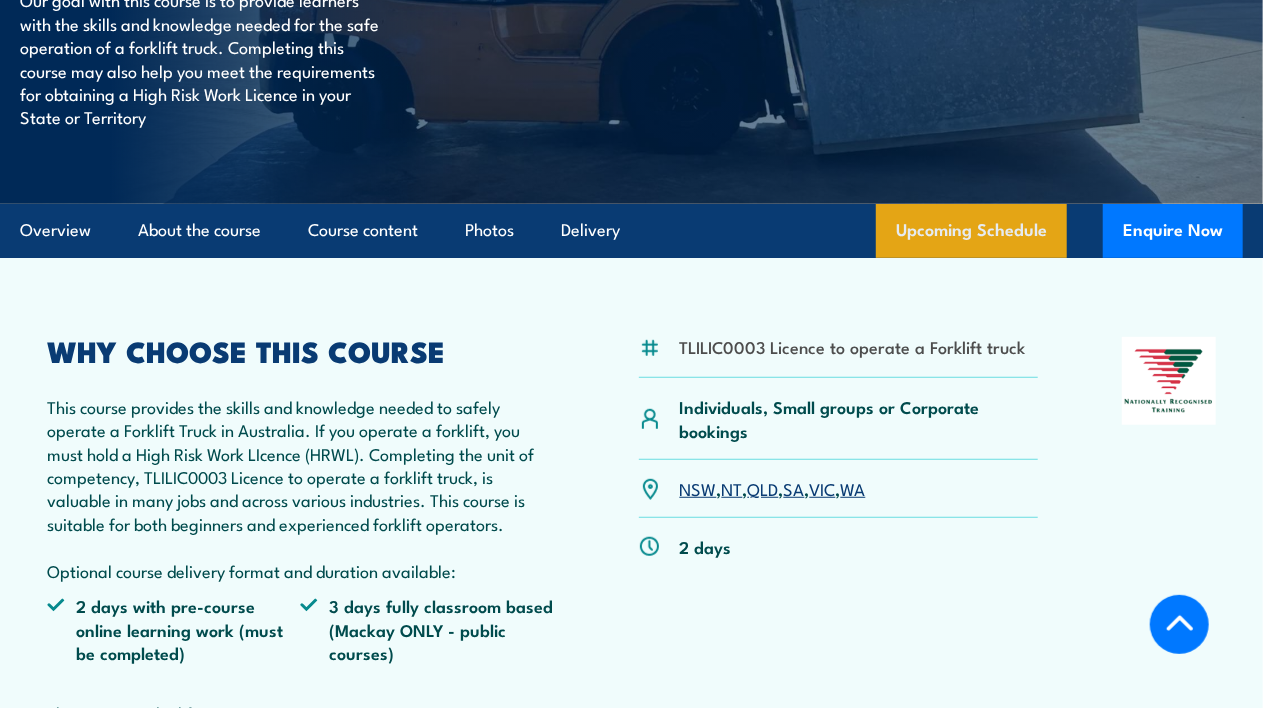 click on "Upcoming Schedule" at bounding box center (971, 231) 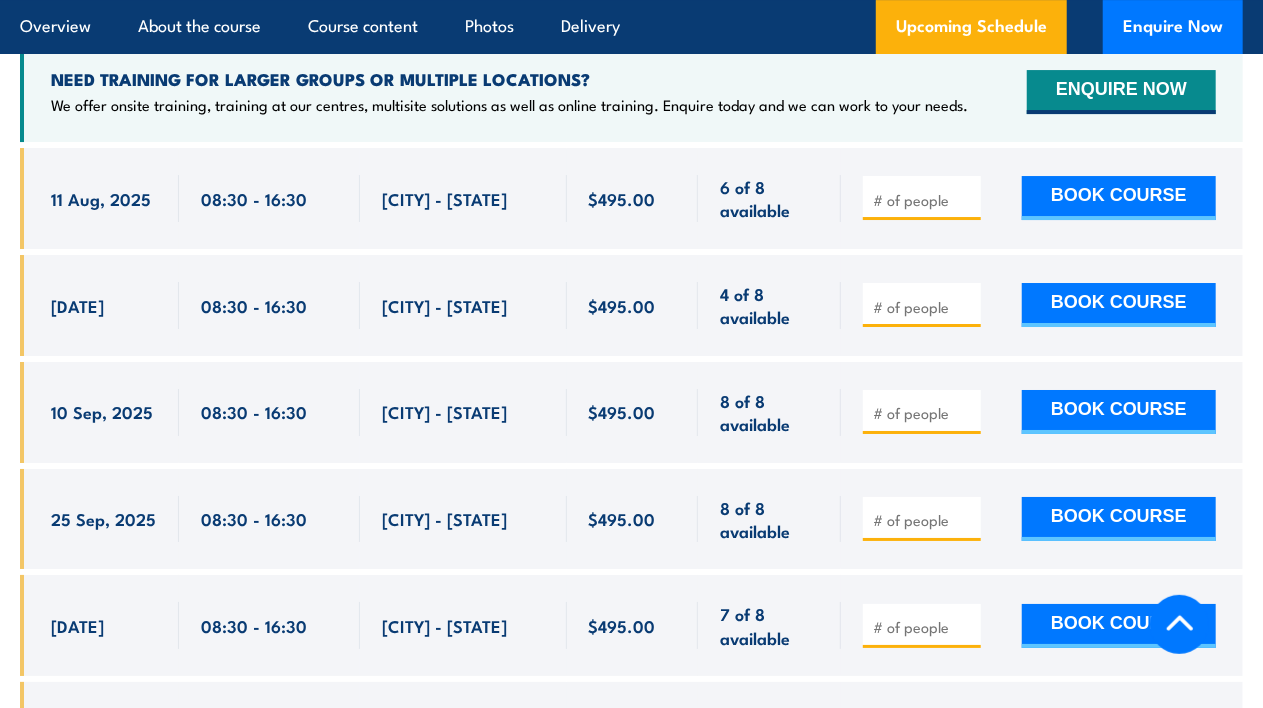scroll, scrollTop: 3386, scrollLeft: 0, axis: vertical 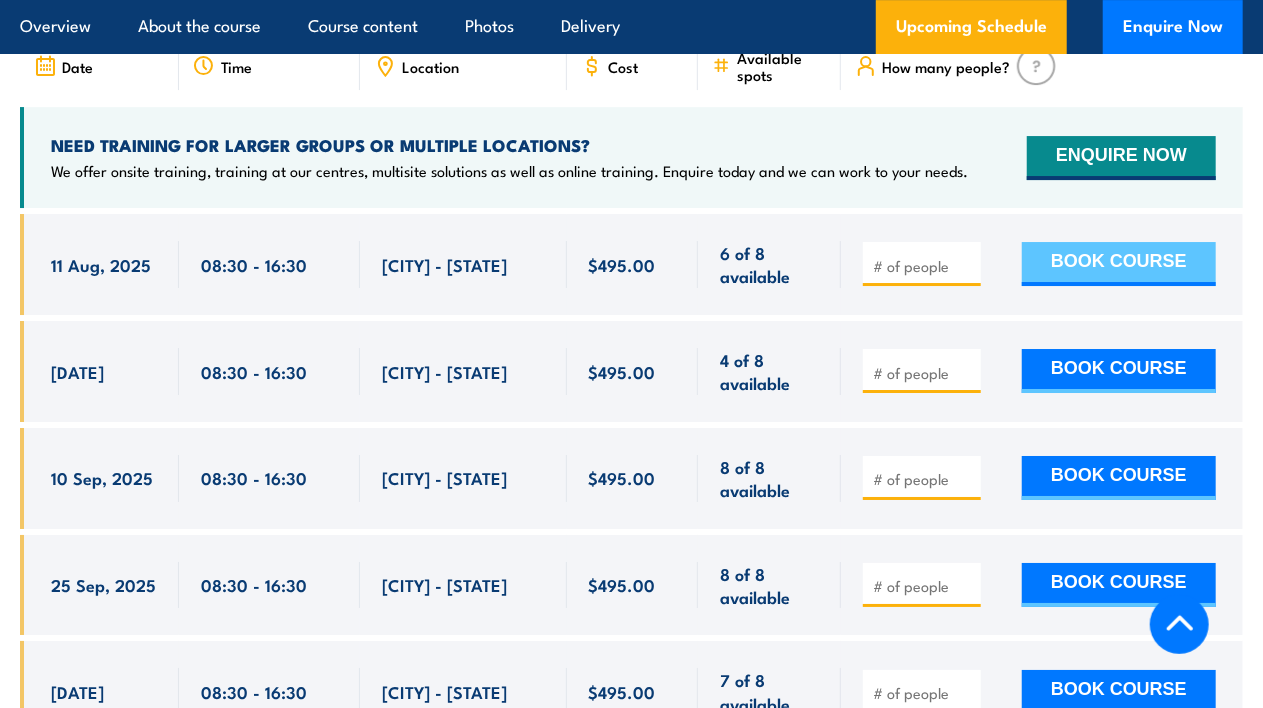 click on "BOOK COURSE" at bounding box center [1119, 264] 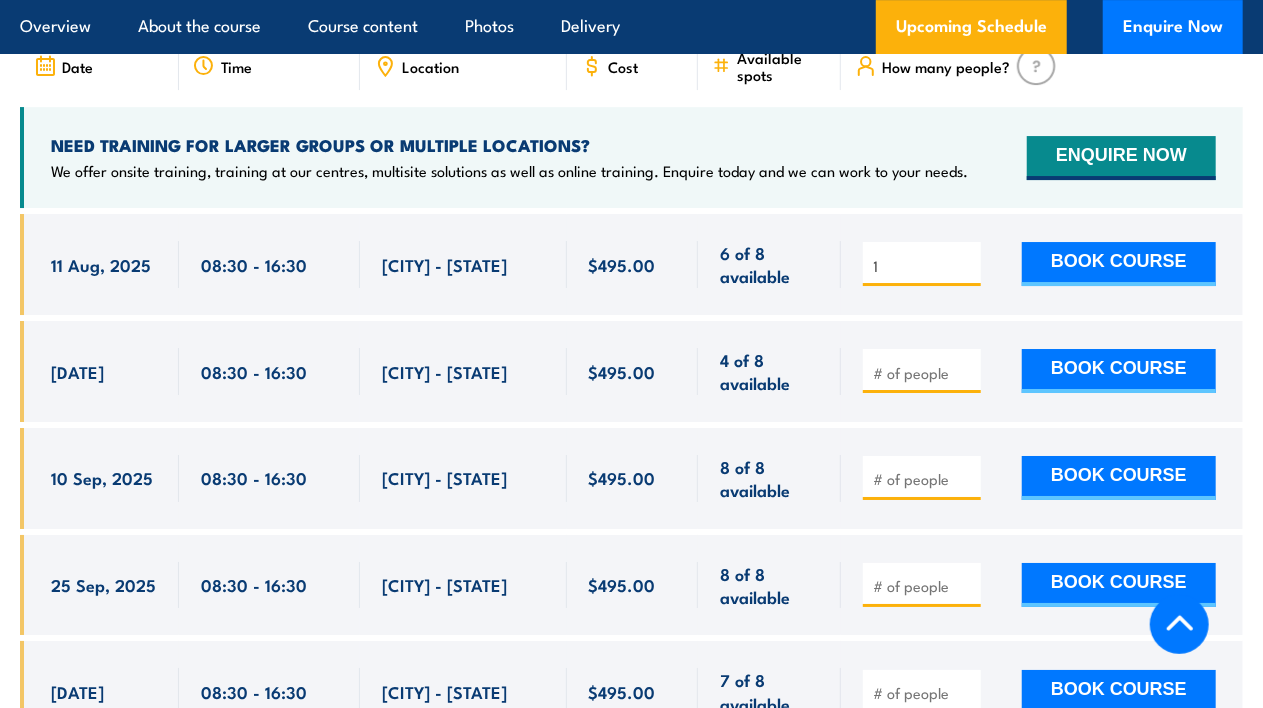 type on "1" 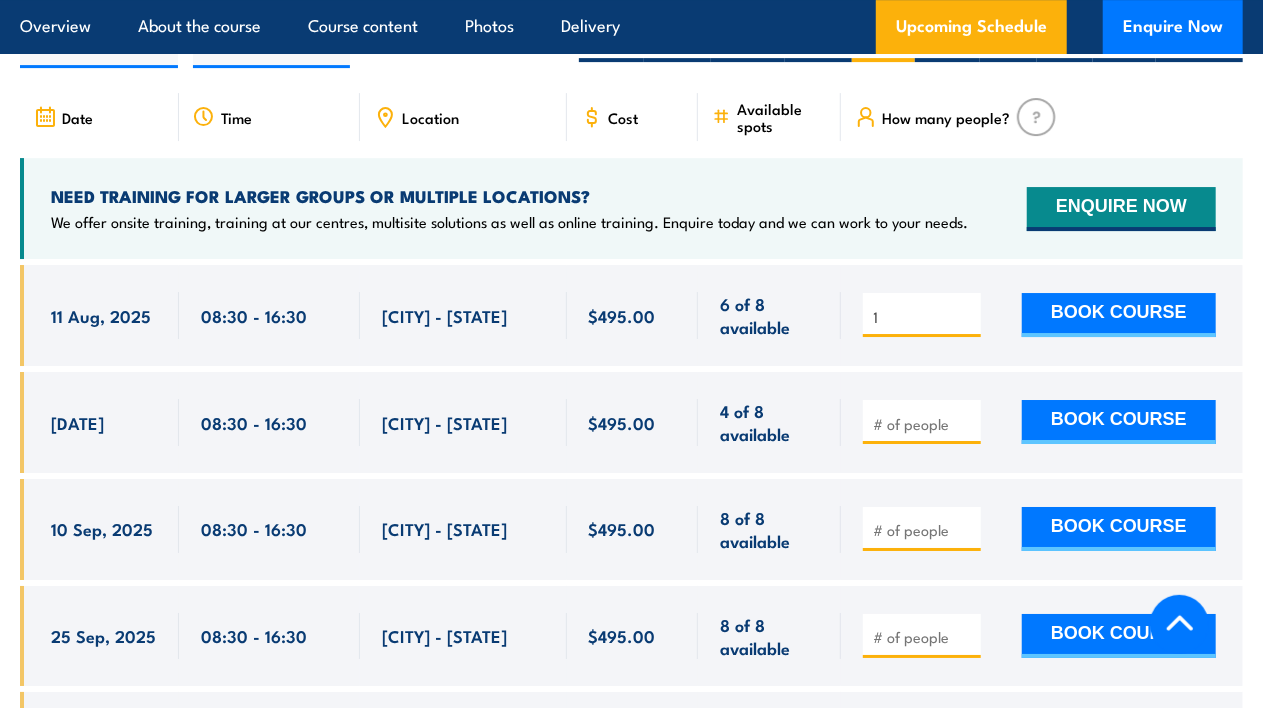 scroll, scrollTop: 3340, scrollLeft: 0, axis: vertical 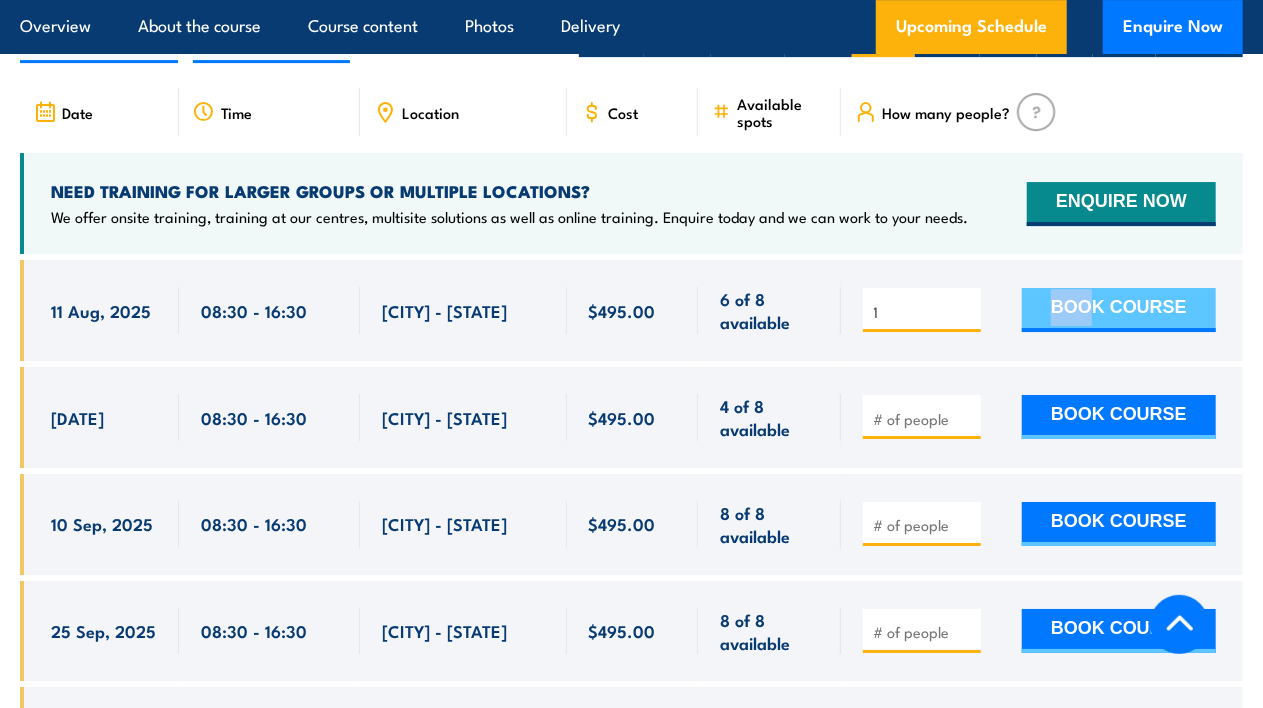 drag, startPoint x: 1042, startPoint y: 311, endPoint x: 1090, endPoint y: 302, distance: 48.83646 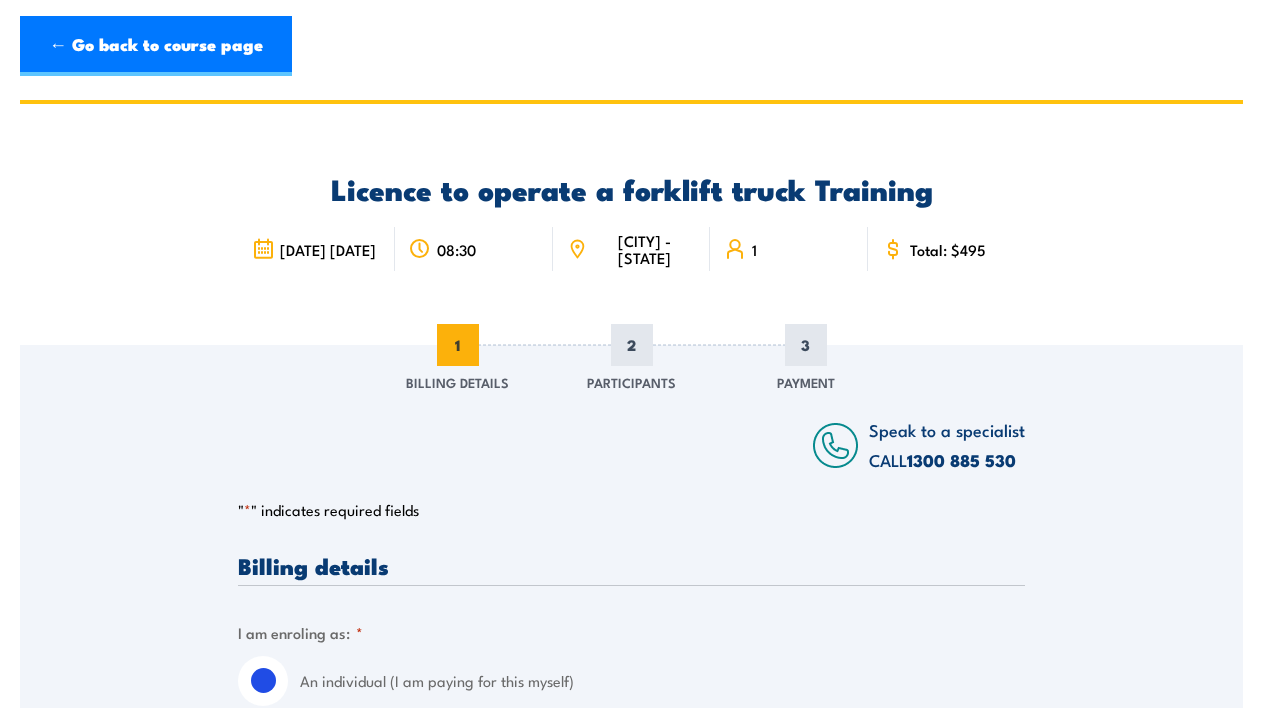 scroll, scrollTop: 0, scrollLeft: 0, axis: both 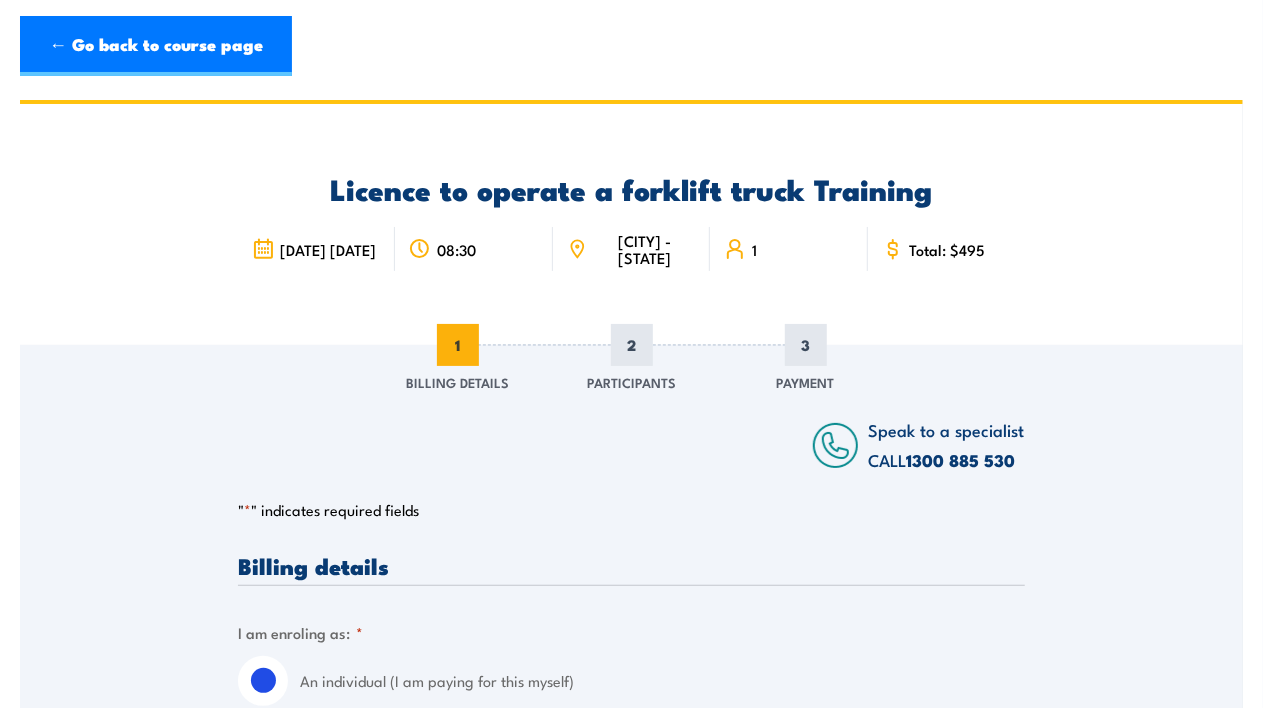 click on "CALL  [PHONE]
CALL  [PHONE]" at bounding box center (631, 410) 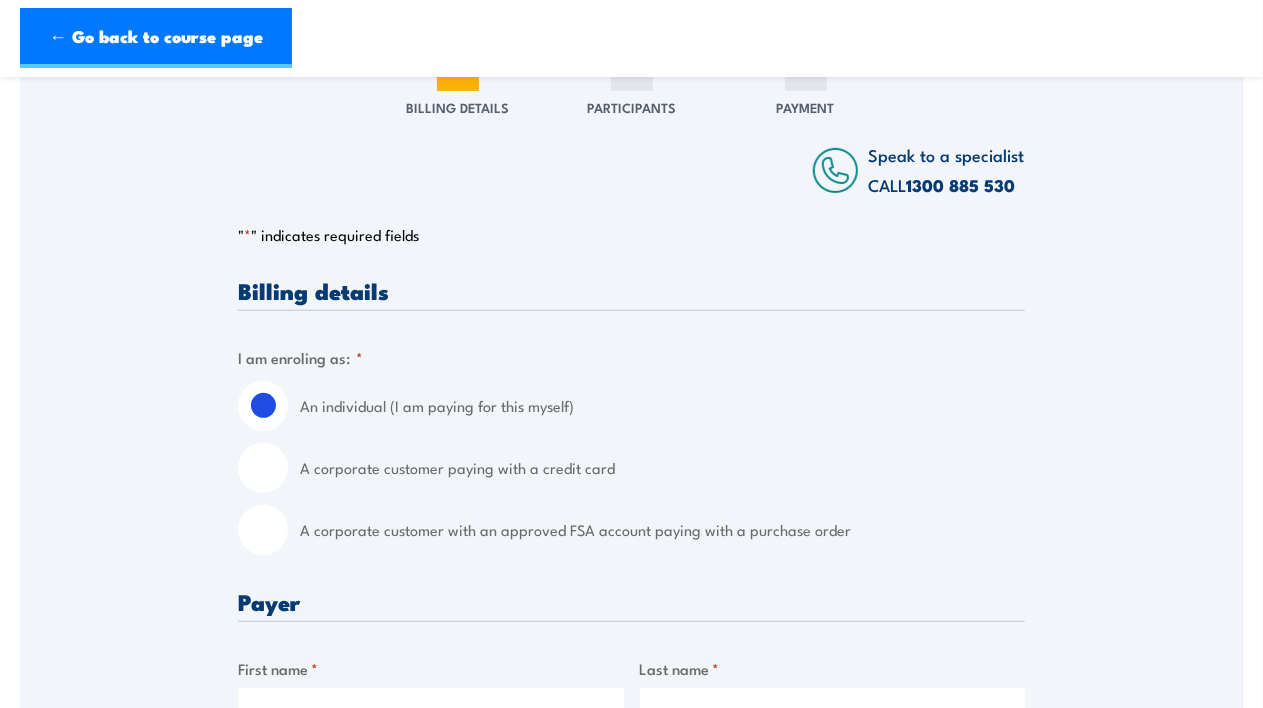 scroll, scrollTop: 284, scrollLeft: 0, axis: vertical 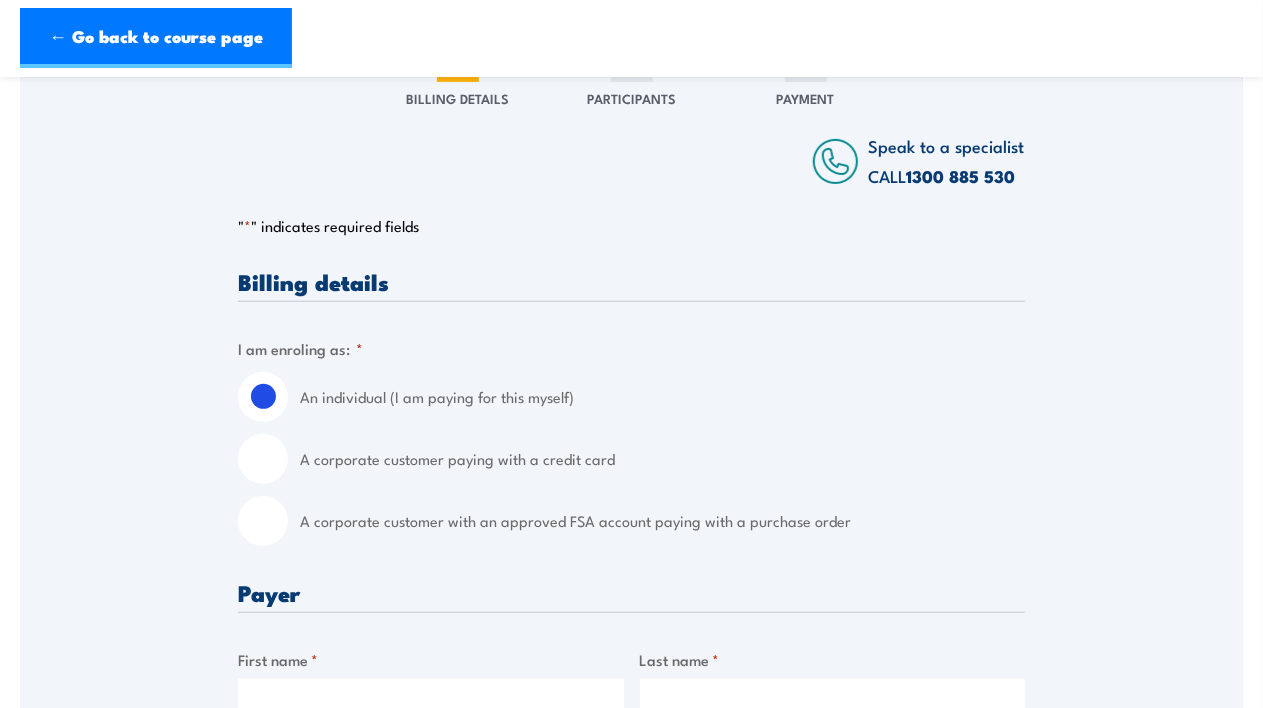 click on "An individual (I am paying for this myself)" at bounding box center (263, 397) 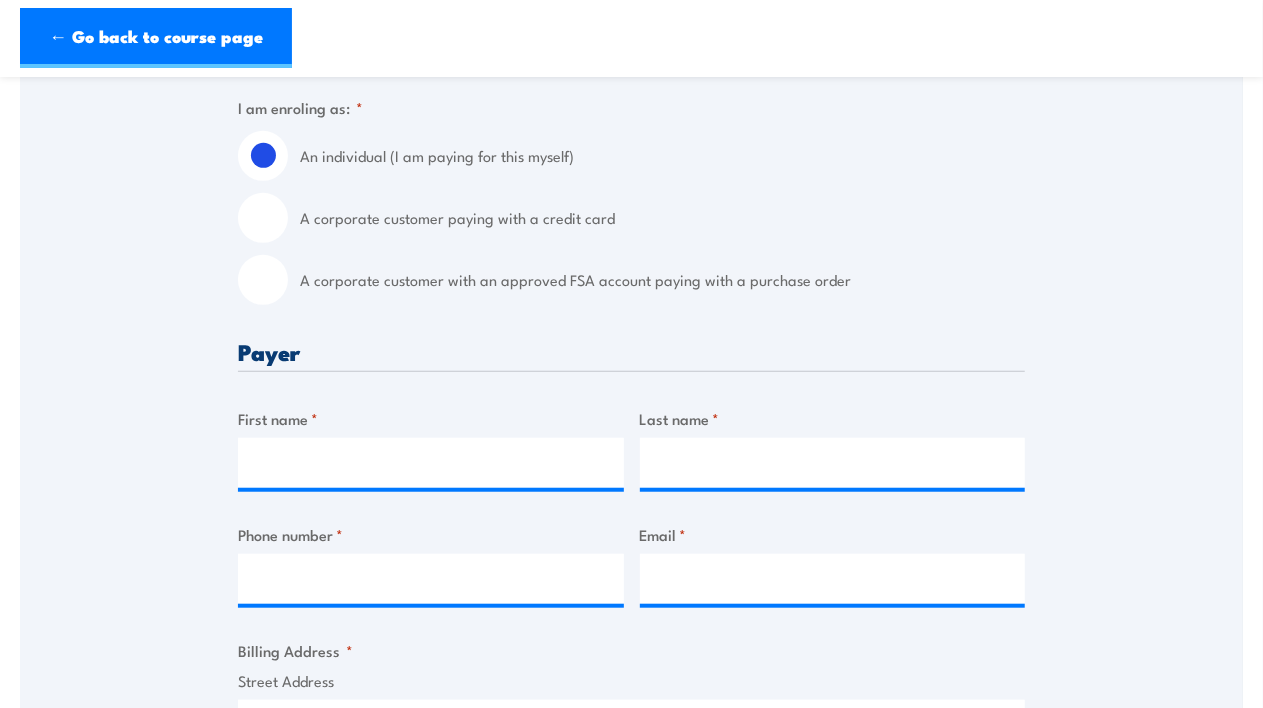 scroll, scrollTop: 526, scrollLeft: 0, axis: vertical 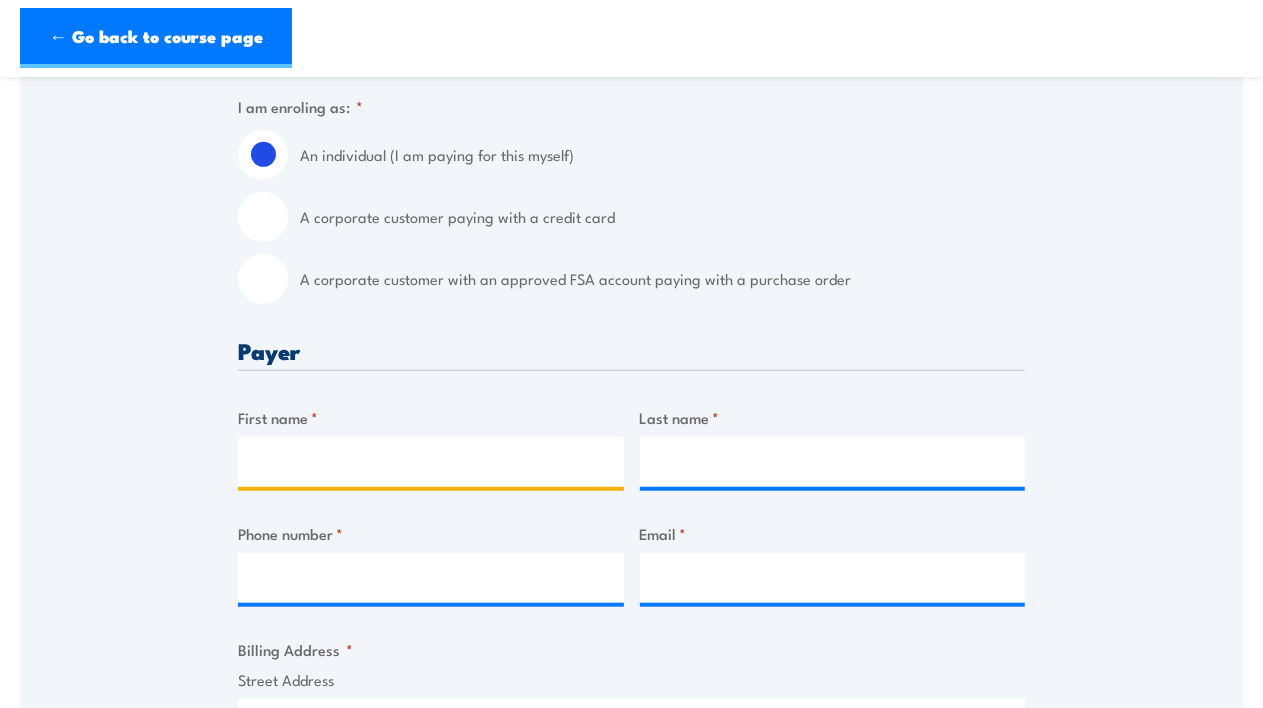 click on "First name *" at bounding box center (431, 462) 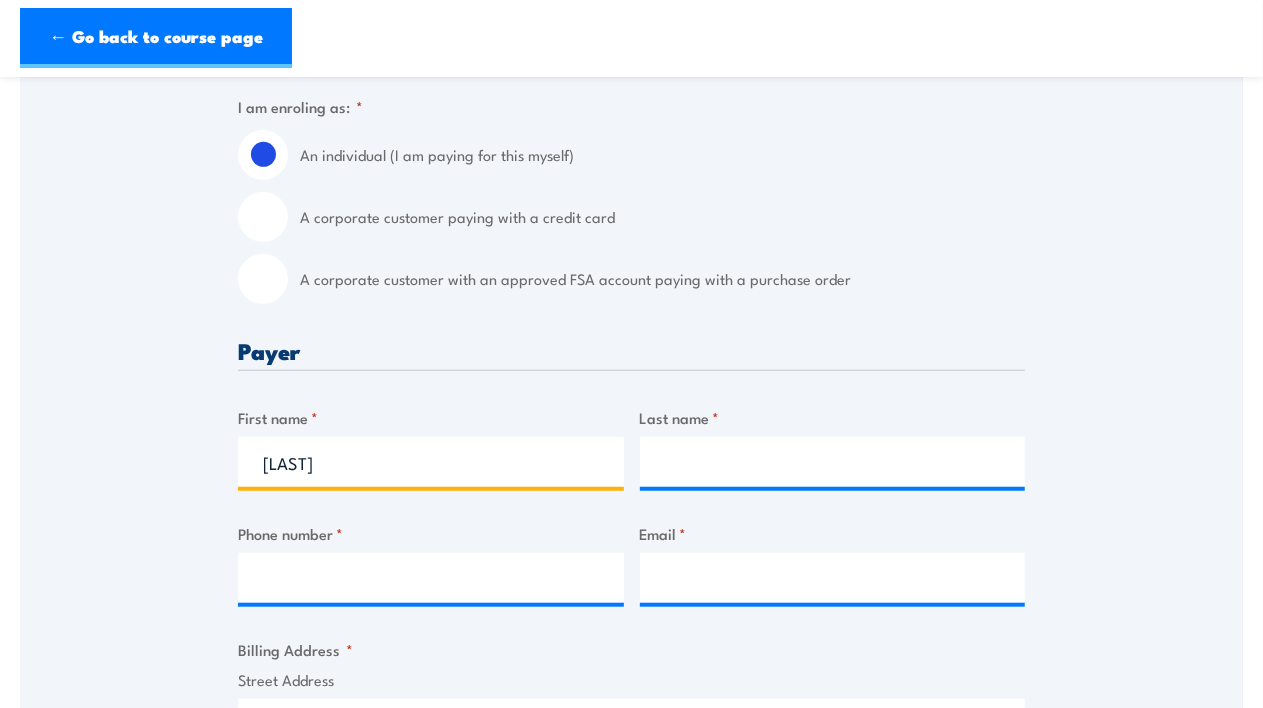 type on "[LAST]" 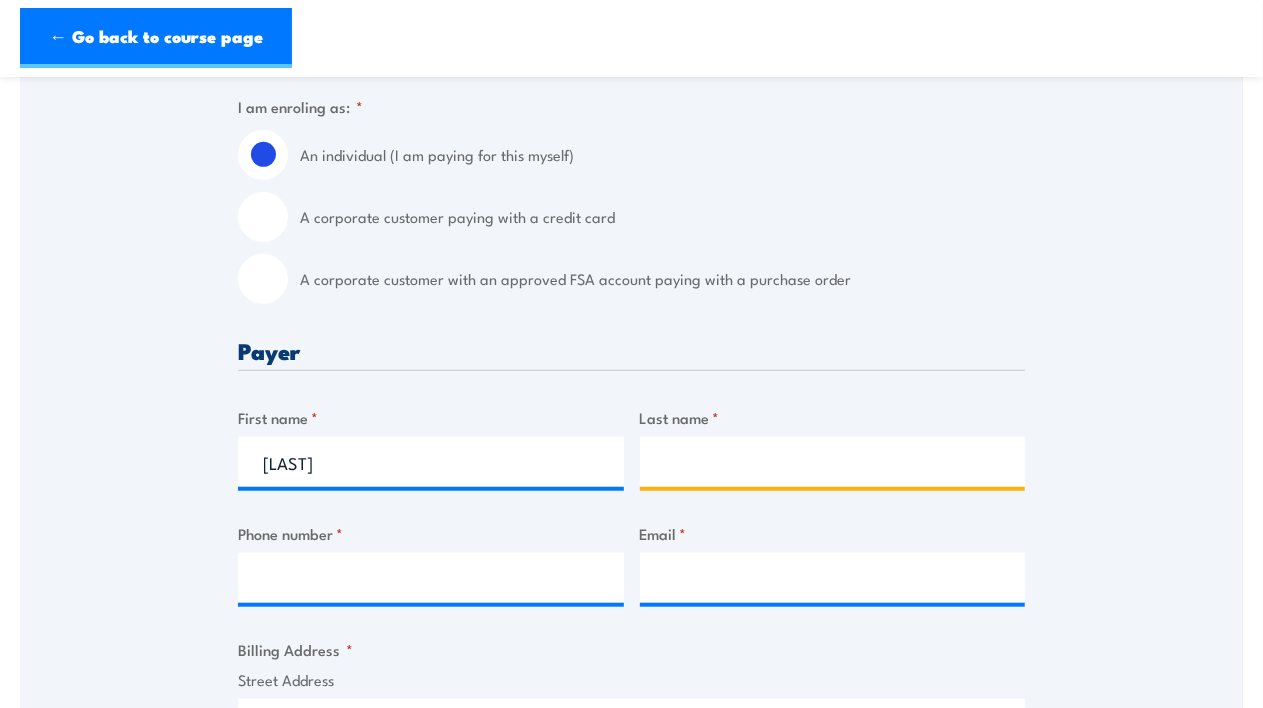 click on "Last name *" at bounding box center (833, 462) 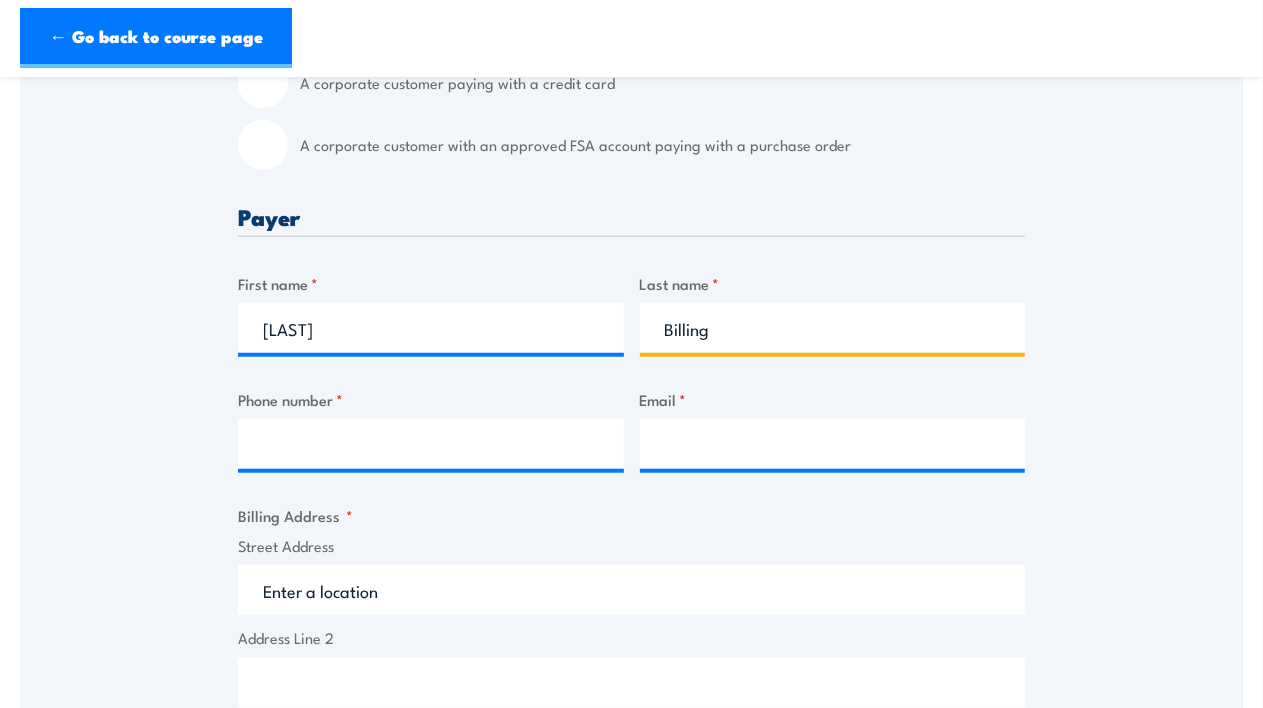 scroll, scrollTop: 661, scrollLeft: 0, axis: vertical 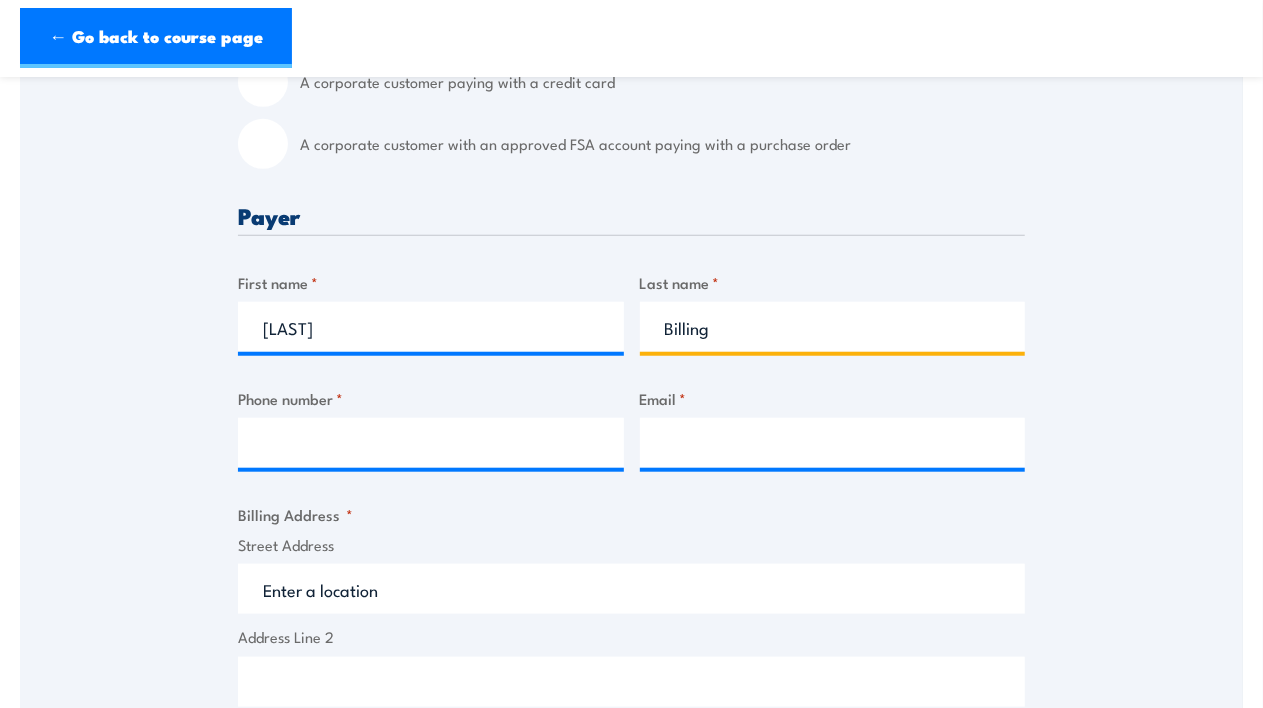 type on "Billing" 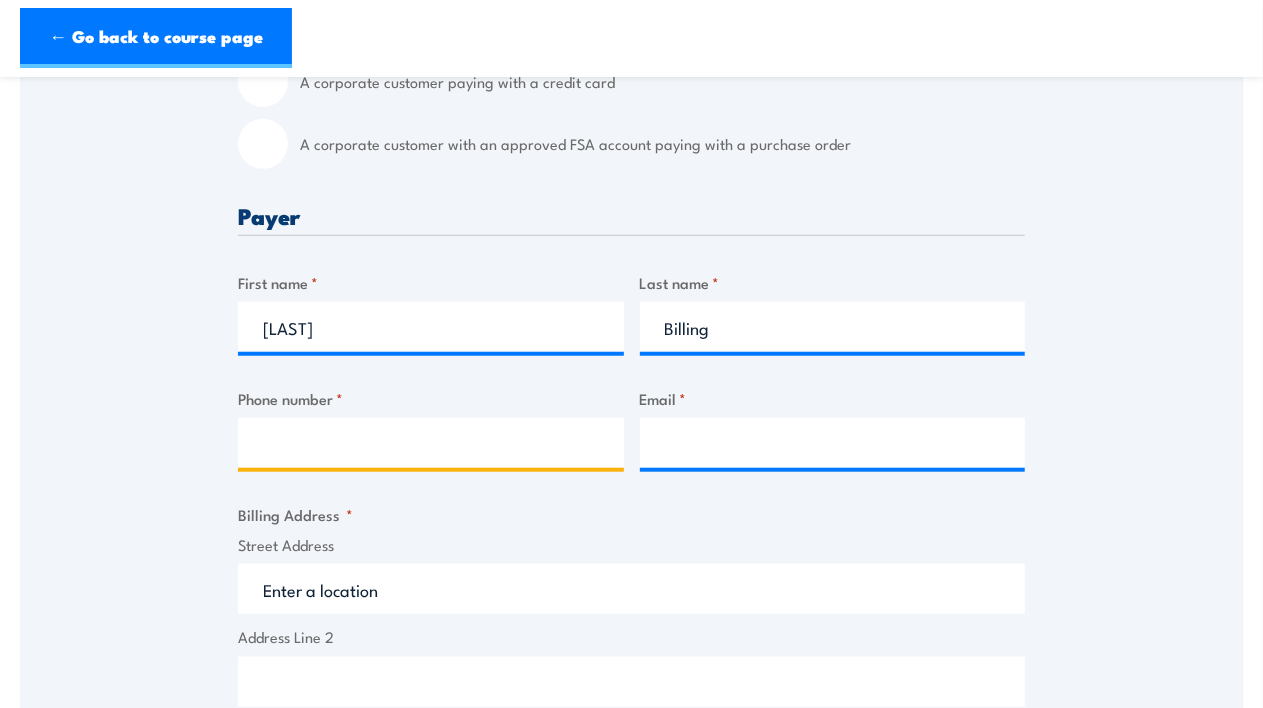 click on "Phone number *" at bounding box center (431, 443) 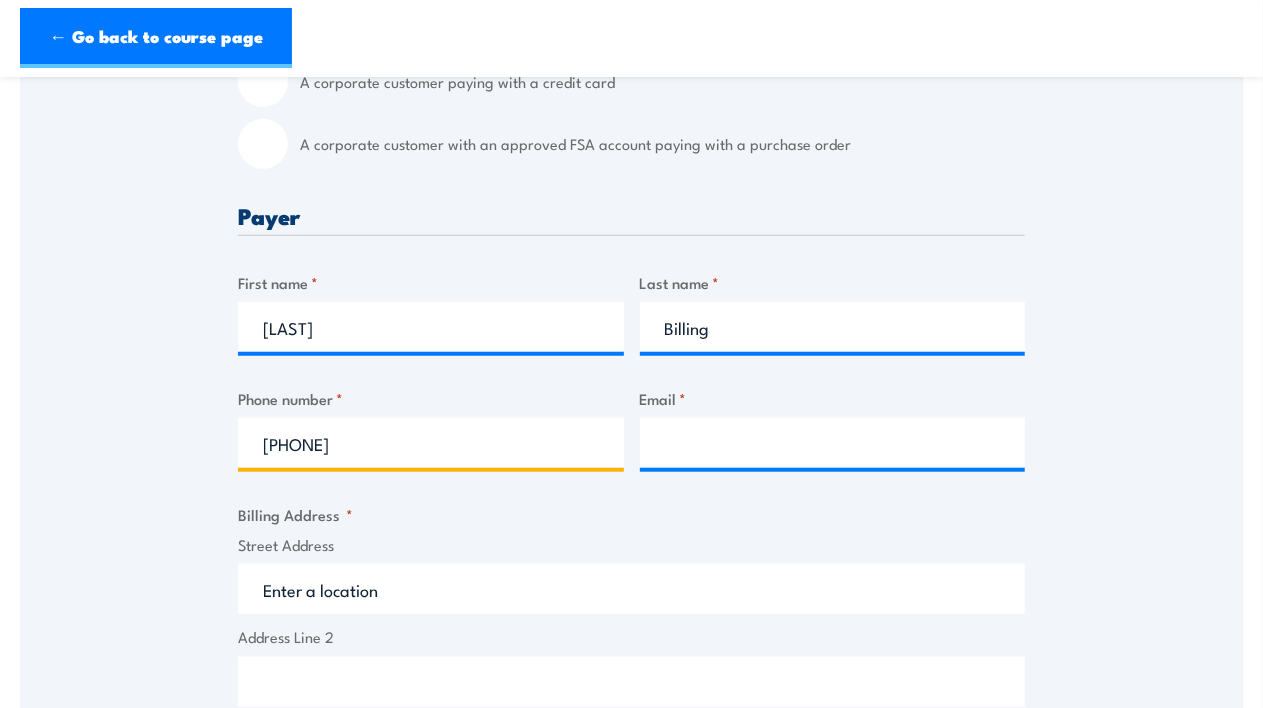 type on "[PHONE]" 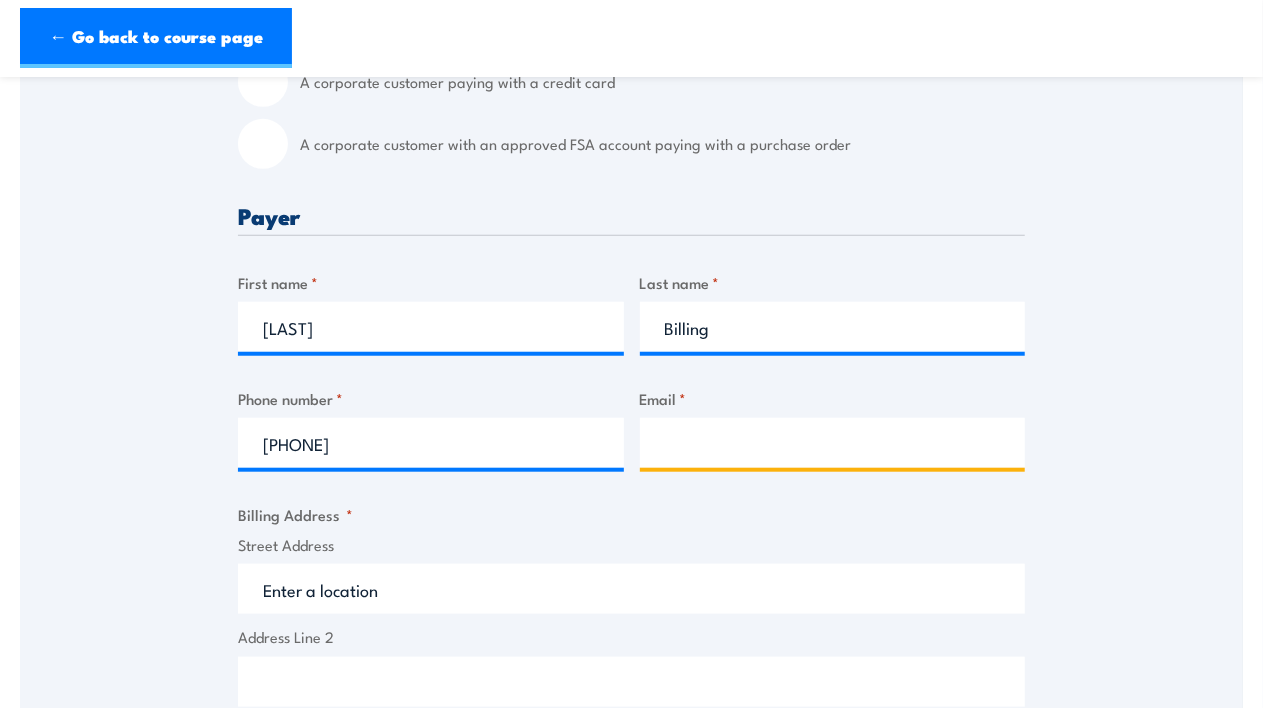 click on "Email *" at bounding box center (833, 443) 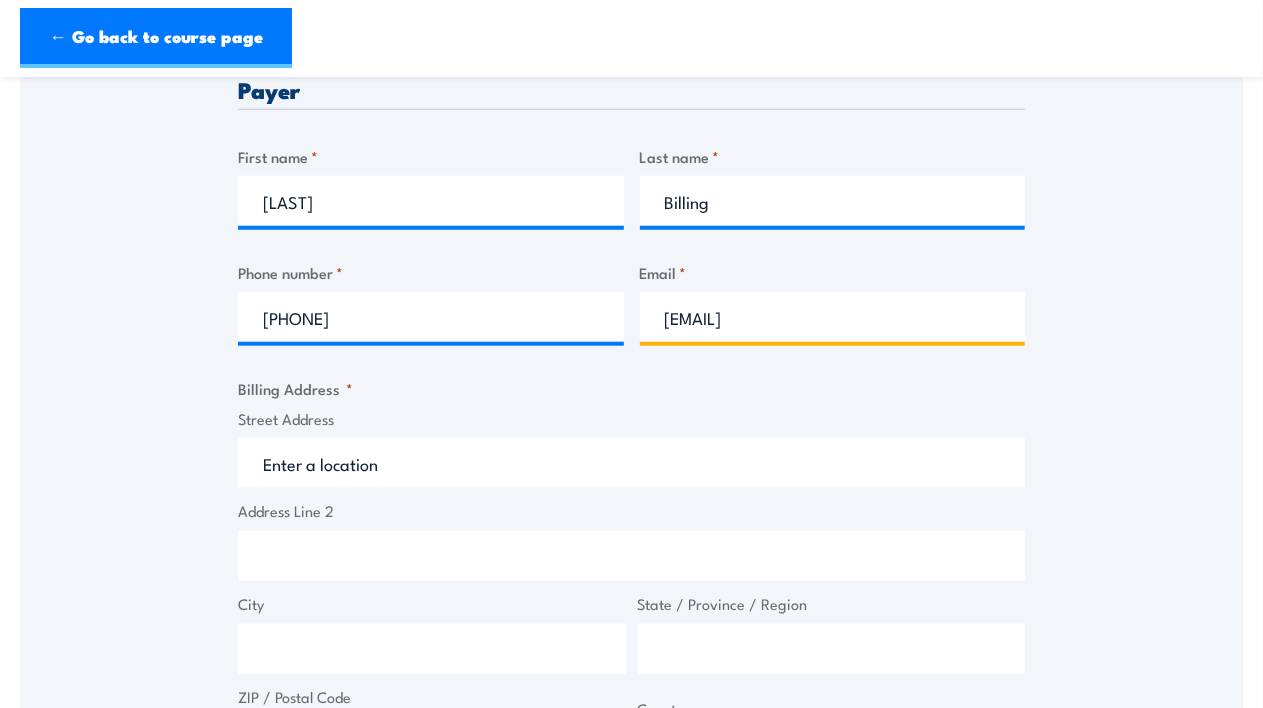 scroll, scrollTop: 809, scrollLeft: 0, axis: vertical 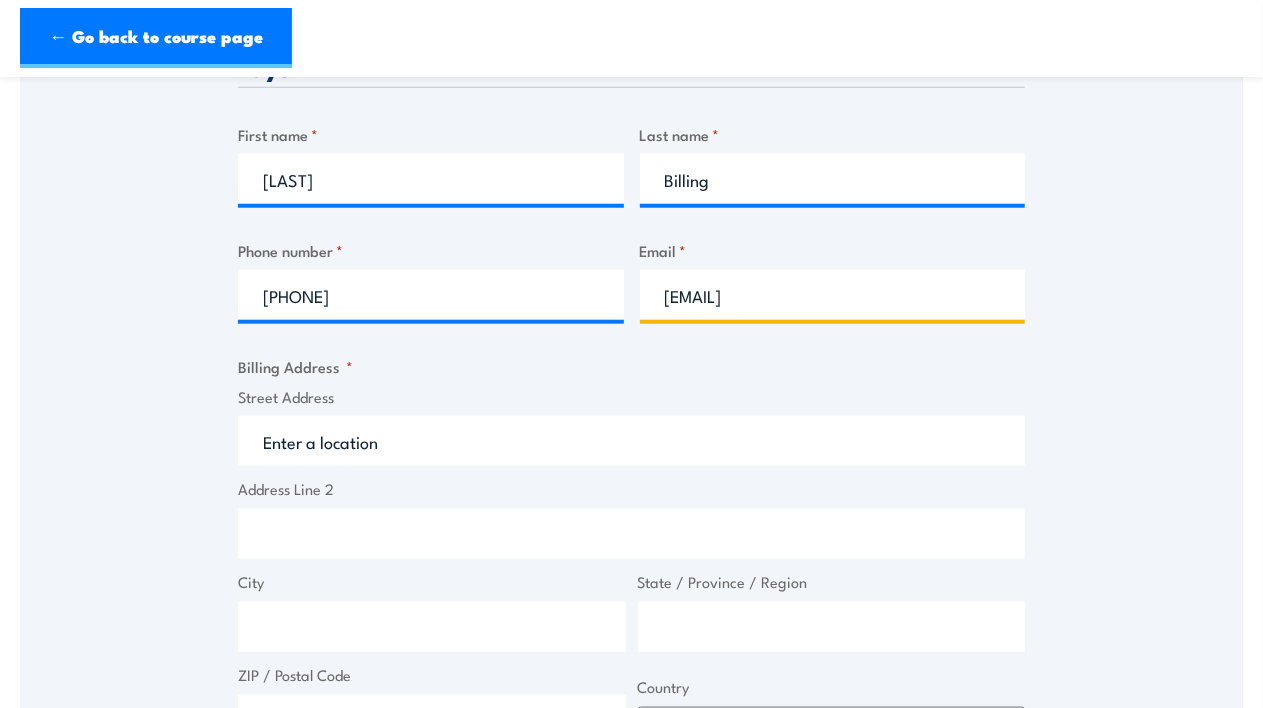 type on "[EMAIL]" 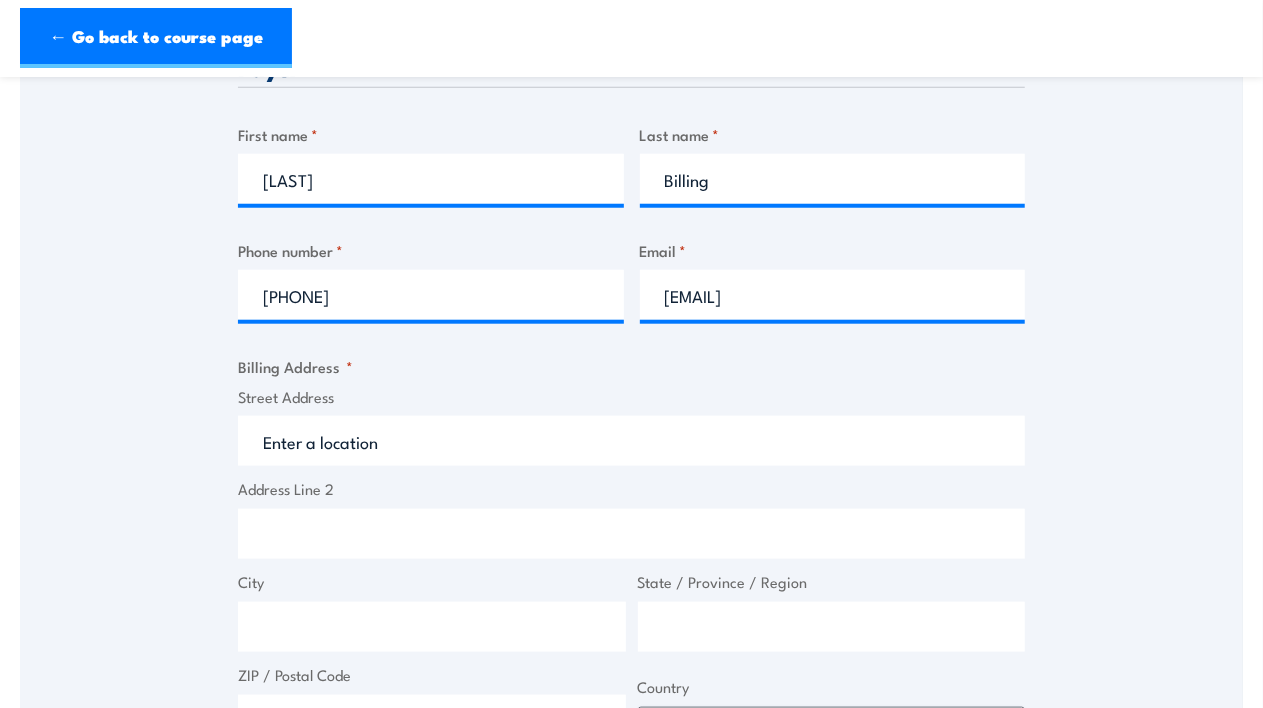 click on "Street Address" at bounding box center [631, 441] 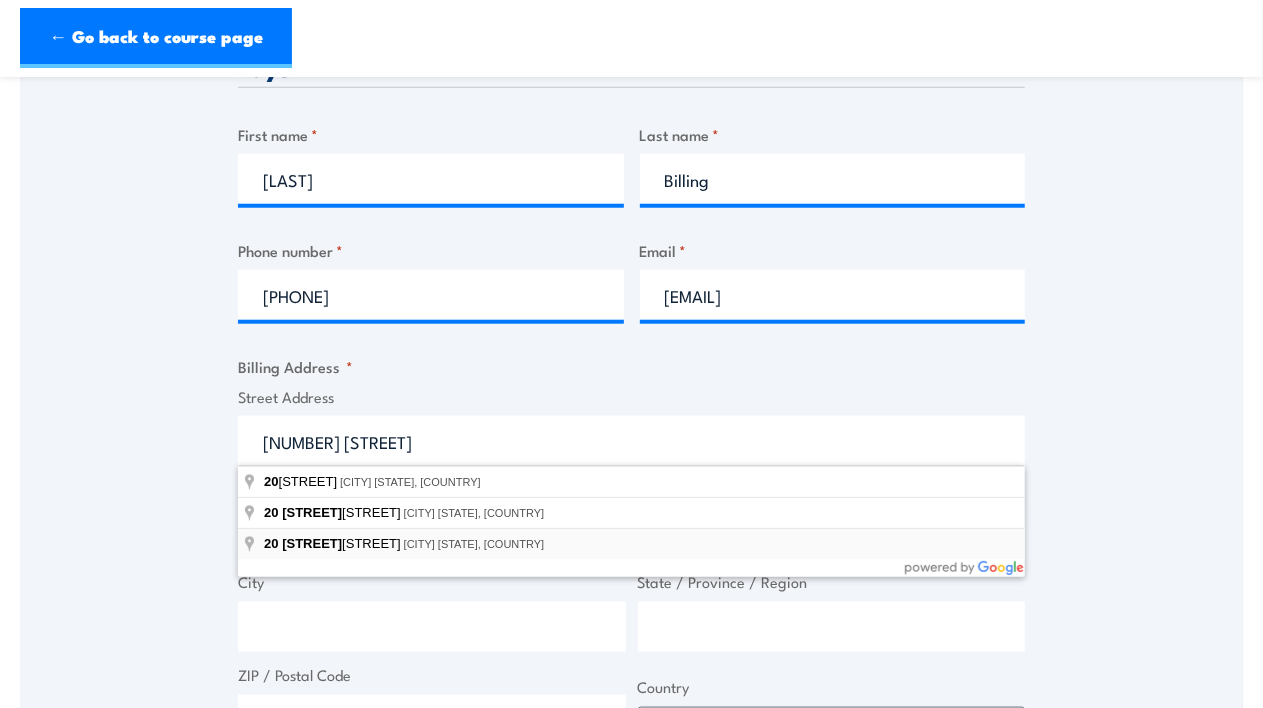 type on "[NUMBER] [STREET], [CITY] [STATE], [COUNTRY]" 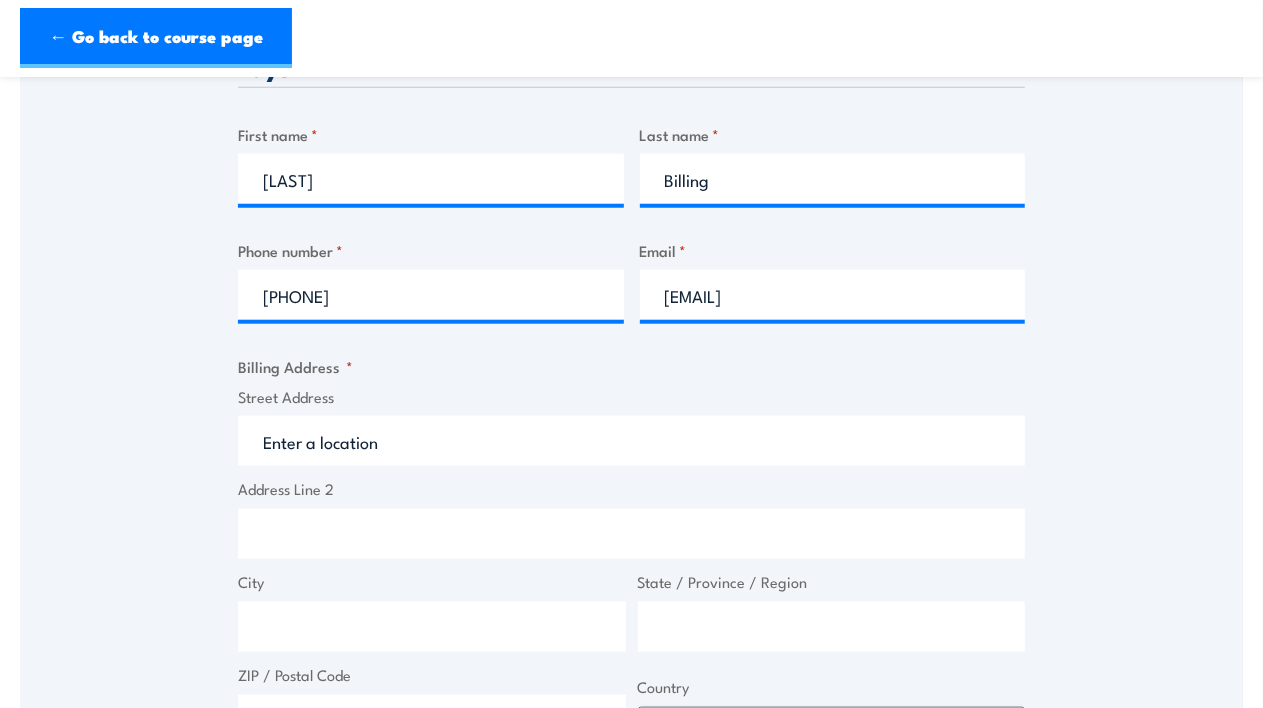 type on "[NUMBER] [STREET]" 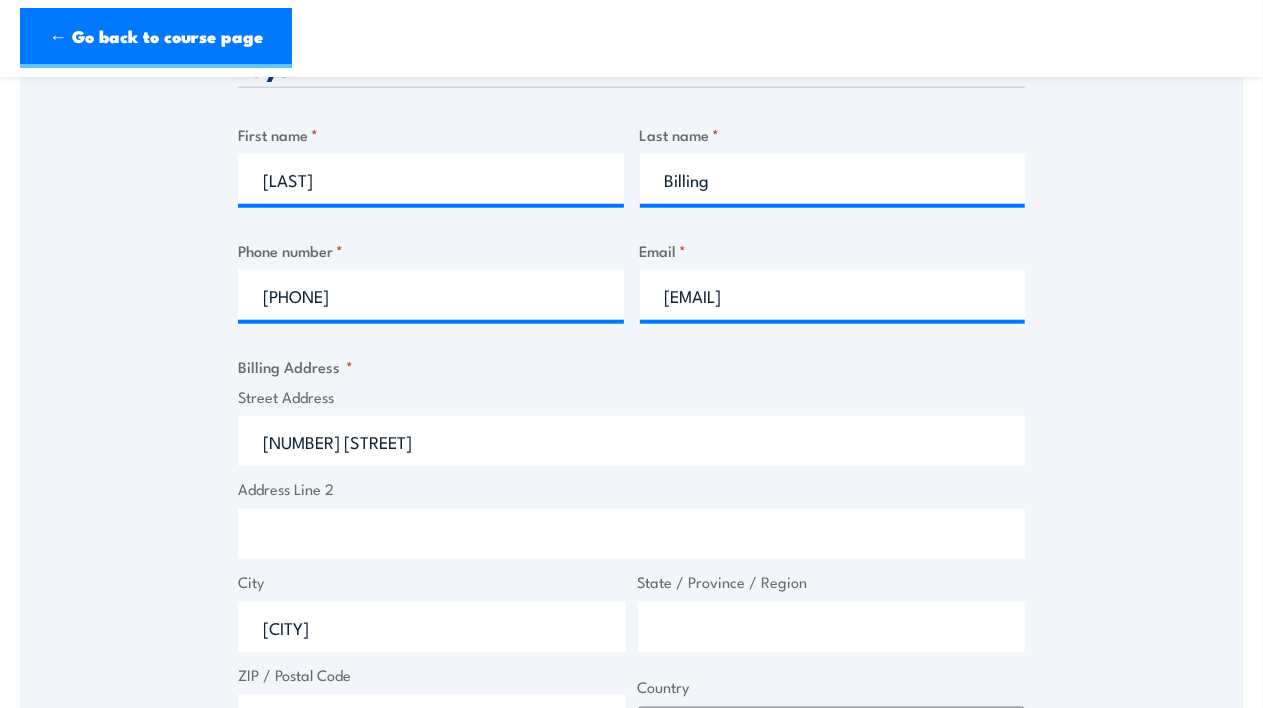type on "Victoria" 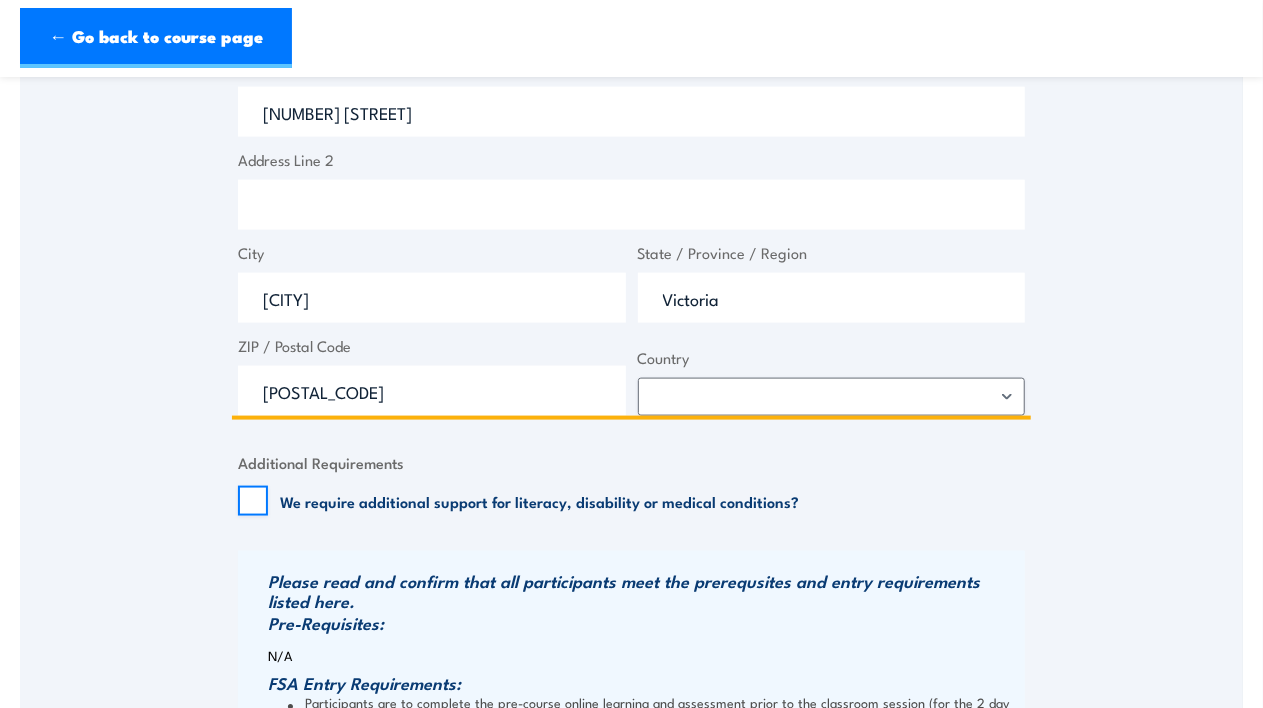 scroll, scrollTop: 1221, scrollLeft: 0, axis: vertical 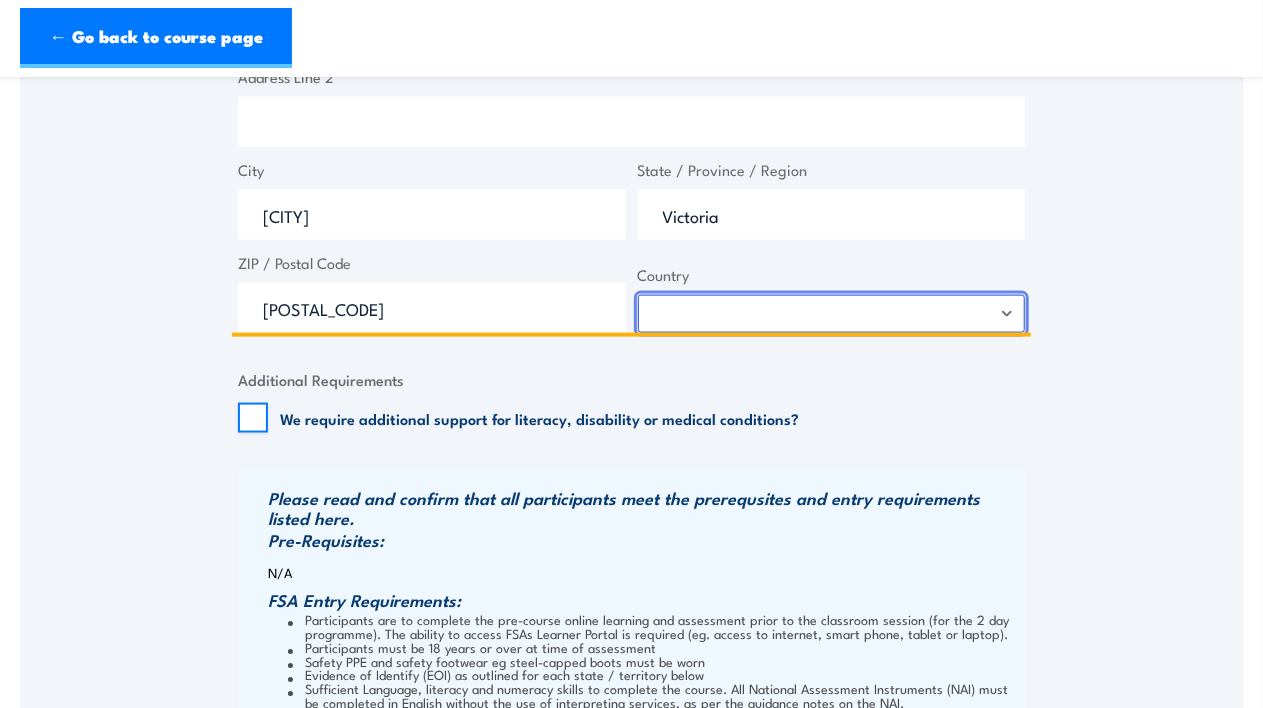 click on "Afghanistan Albania Algeria American Samoa Andorra Angola Anguilla Antarctica Antigua and Barbuda Argentina Armenia Aruba Australia Austria Azerbaijan Bahamas Bahrain Bangladesh Barbados Belarus Belgium Belize Benin Bermuda Bhutan Bolivia Bonaire, Sint Eustatius and Saba Bosnia and Herzegovina Botswana Bouvet Island Brazil British Indian Ocean Territory Brunei Darussalam Bulgaria Burkina Faso Burundi Cabo Verde Cambodia Cameroon Canada Cayman Islands Central African Republic Chad Chile China Christmas Island Cocos Islands Colombia Comoros Congo Congo, Democratic Republic of the Cook Islands Costa Rica Croatia Cuba Curaçao Cyprus Czechia Côte d'Ivoire Denmark Djibouti Dominica Dominican Republic Ecuador Egypt El Salvador Equatorial Guinea Eritrea Estonia Eswatini Ethiopia Falkland Islands Faroe Islands Fiji Finland France French Guiana French Polynesia French Southern Territories Gabon Gambia Georgia Germany Ghana Gibraltar Greece Greenland Grenada Guadeloupe Guam Guatemala Guernsey Guinea Guinea-Bissau Iran" at bounding box center [832, 314] 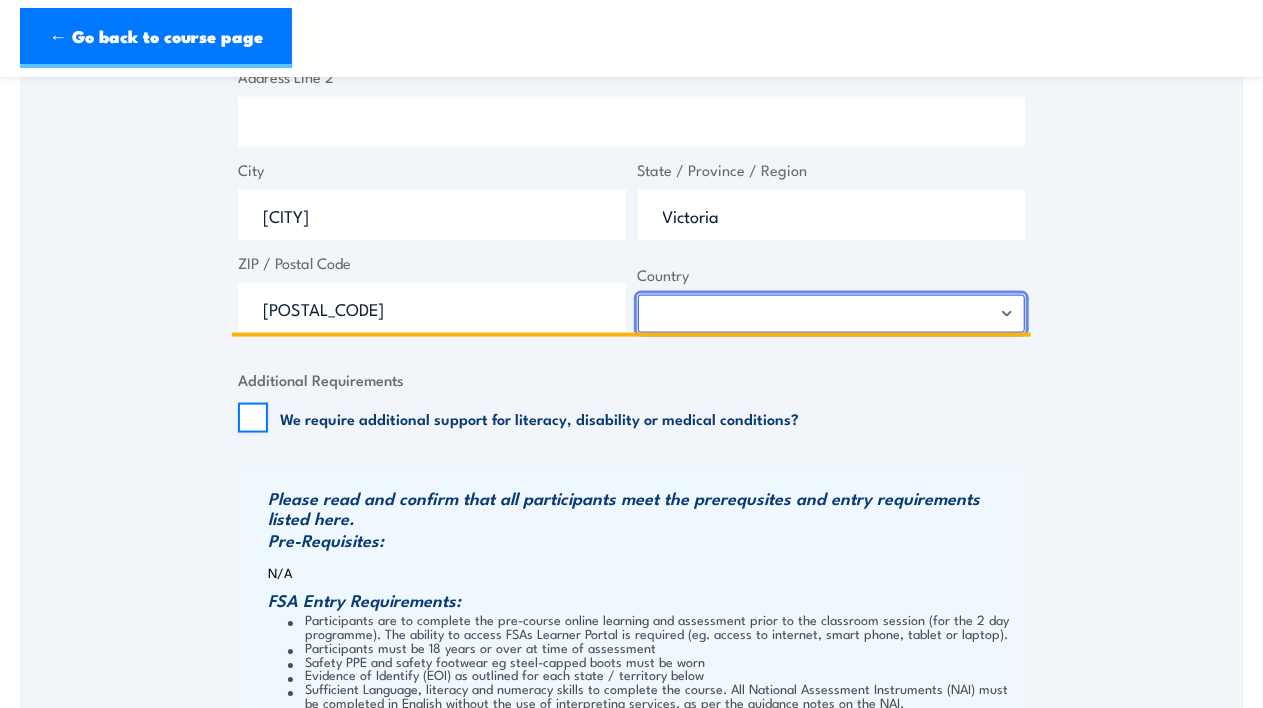 select on "Australia" 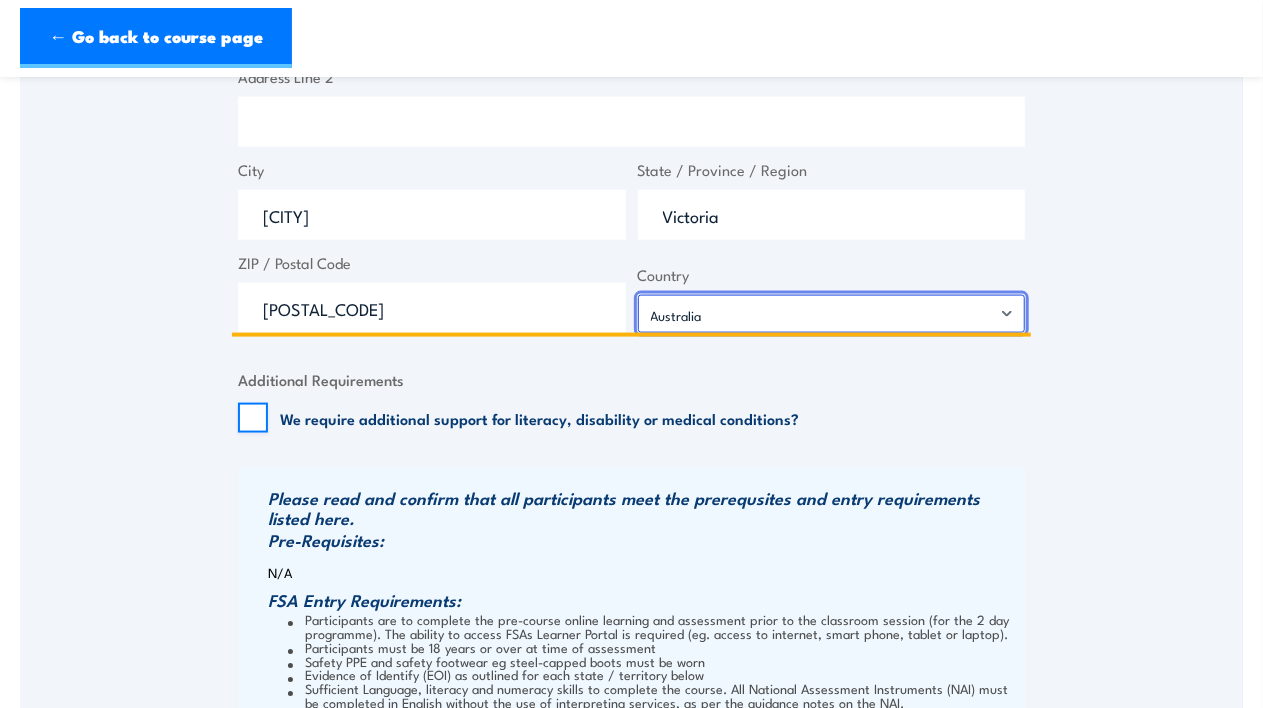 click on "Afghanistan Albania Algeria American Samoa Andorra Angola Anguilla Antarctica Antigua and Barbuda Argentina Armenia Aruba Australia Austria Azerbaijan Bahamas Bahrain Bangladesh Barbados Belarus Belgium Belize Benin Bermuda Bhutan Bolivia Bonaire, Sint Eustatius and Saba Bosnia and Herzegovina Botswana Bouvet Island Brazil British Indian Ocean Territory Brunei Darussalam Bulgaria Burkina Faso Burundi Cabo Verde Cambodia Cameroon Canada Cayman Islands Central African Republic Chad Chile China Christmas Island Cocos Islands Colombia Comoros Congo Congo, Democratic Republic of the Cook Islands Costa Rica Croatia Cuba Curaçao Cyprus Czechia Côte d'Ivoire Denmark Djibouti Dominica Dominican Republic Ecuador Egypt El Salvador Equatorial Guinea Eritrea Estonia Eswatini Ethiopia Falkland Islands Faroe Islands Fiji Finland France French Guiana French Polynesia French Southern Territories Gabon Gambia Georgia Germany Ghana Gibraltar Greece Greenland Grenada Guadeloupe Guam Guatemala Guernsey Guinea Guinea-Bissau Iran" at bounding box center (832, 314) 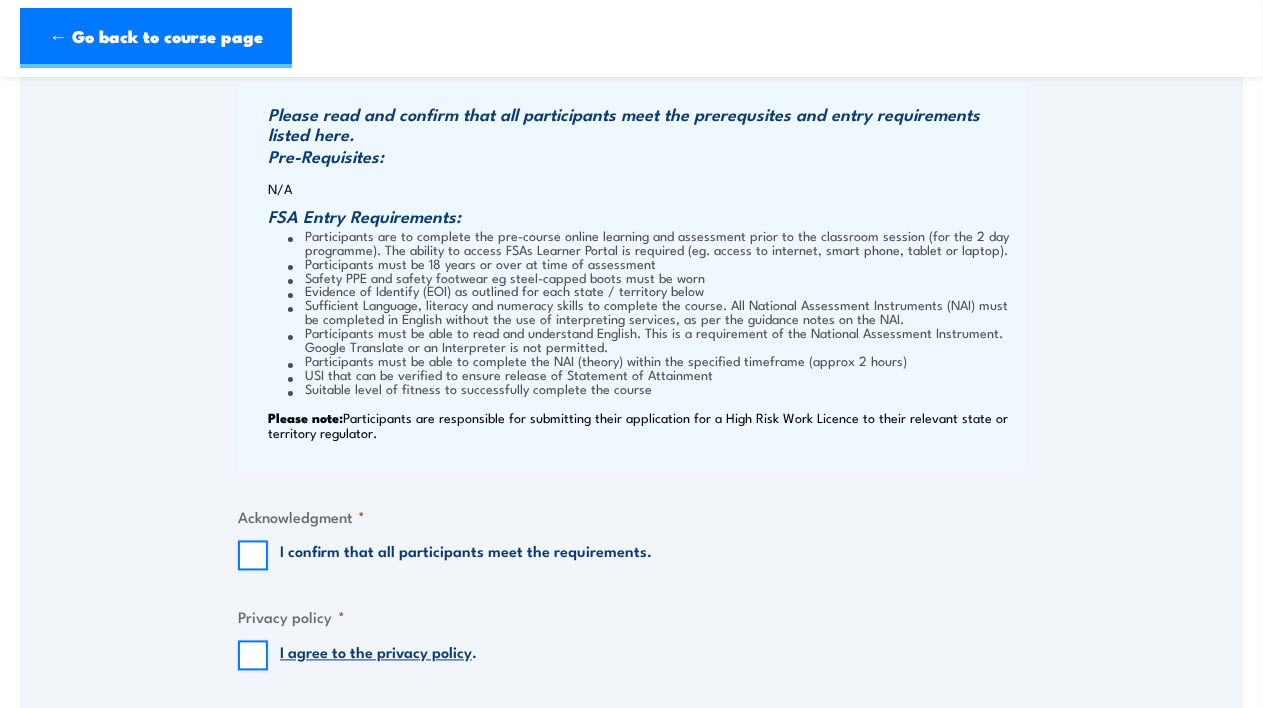 scroll, scrollTop: 1681, scrollLeft: 0, axis: vertical 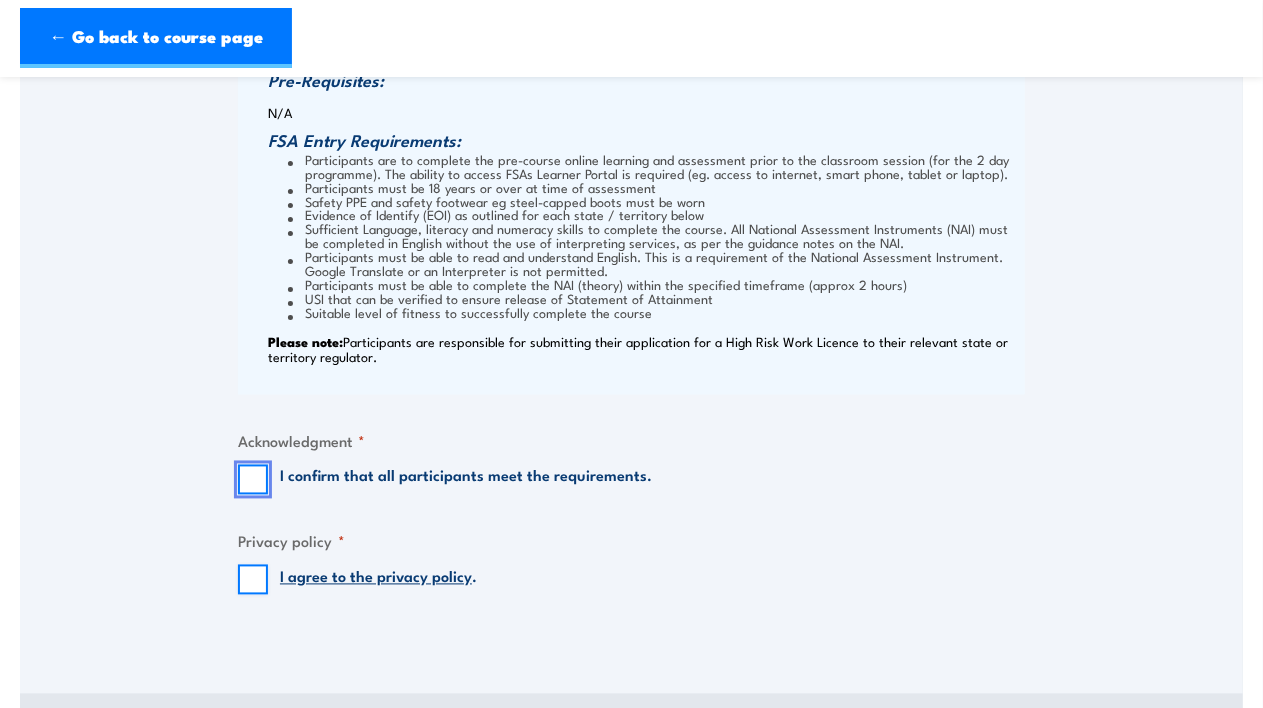 click on "I confirm that all participants meet the requirements." at bounding box center (253, 480) 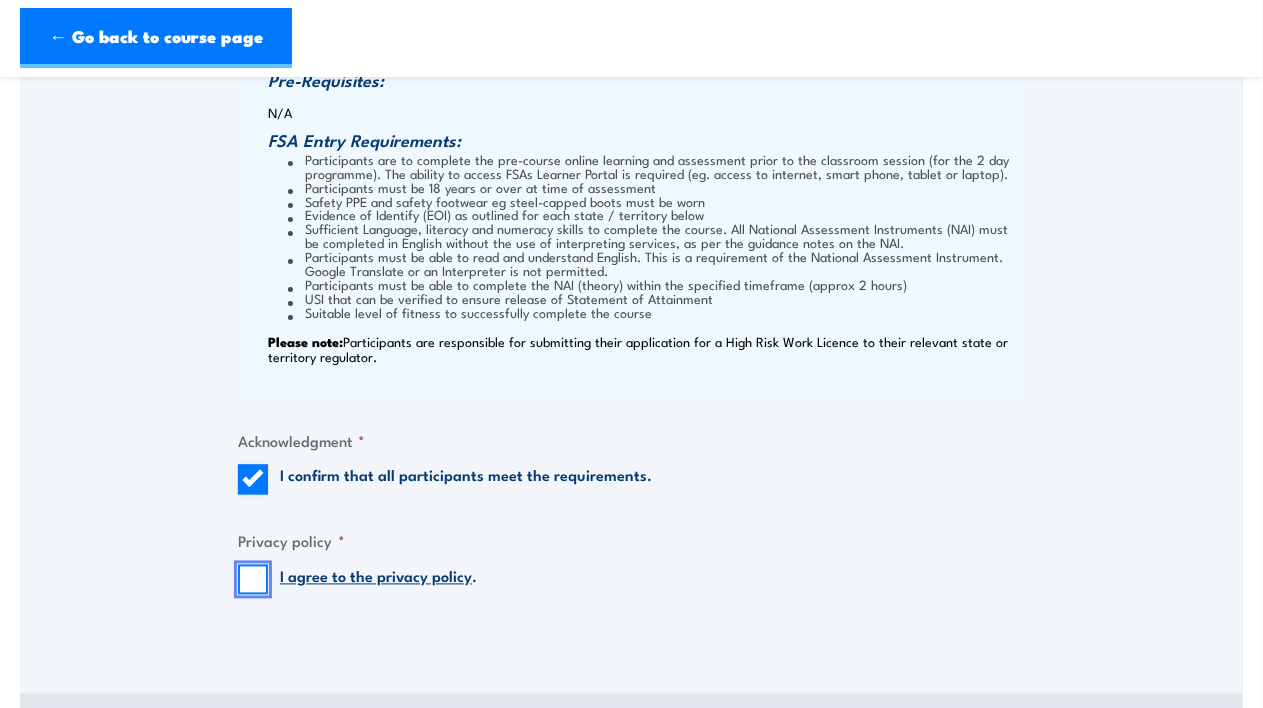 click on "I agree to the privacy policy ." at bounding box center (253, 580) 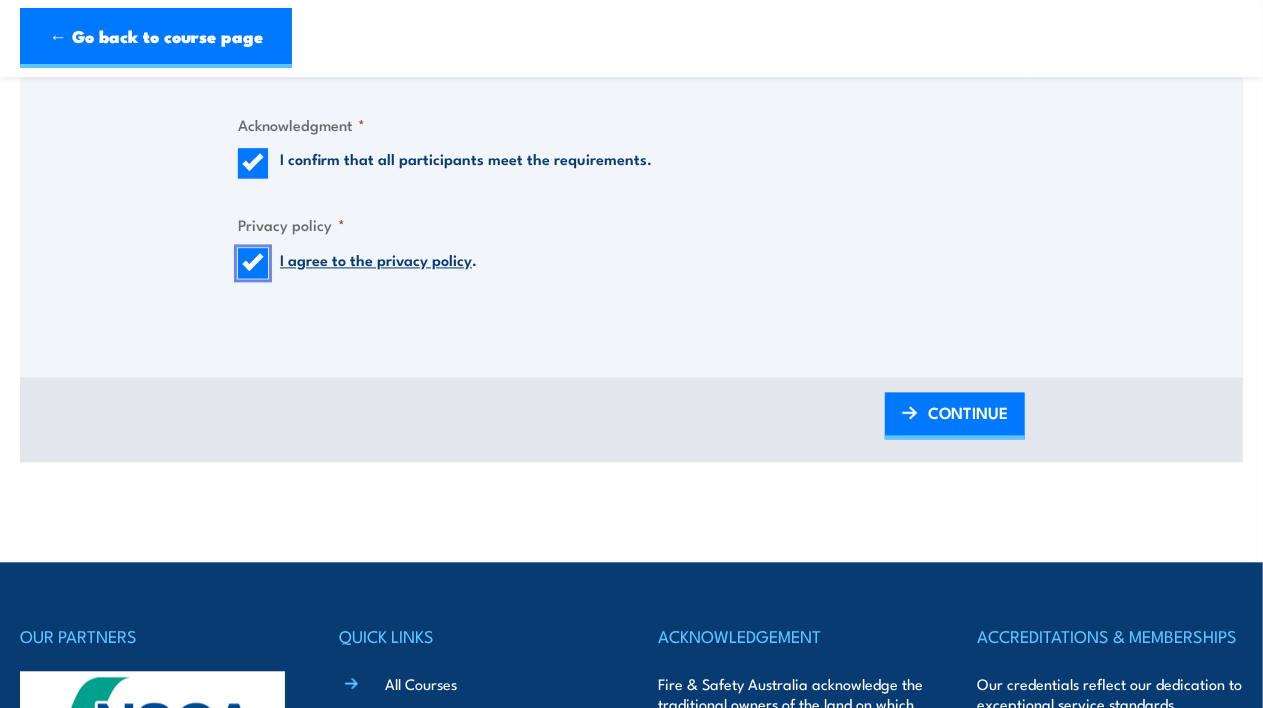 scroll, scrollTop: 1999, scrollLeft: 0, axis: vertical 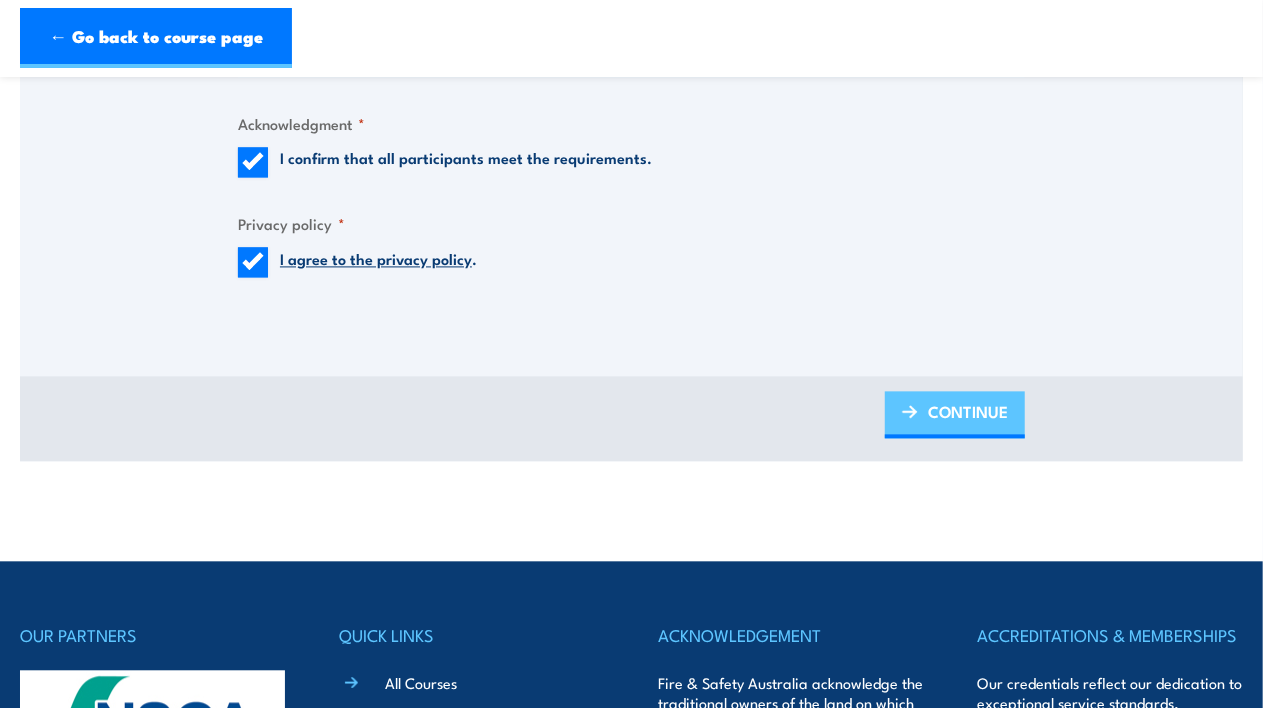 click at bounding box center (910, 412) 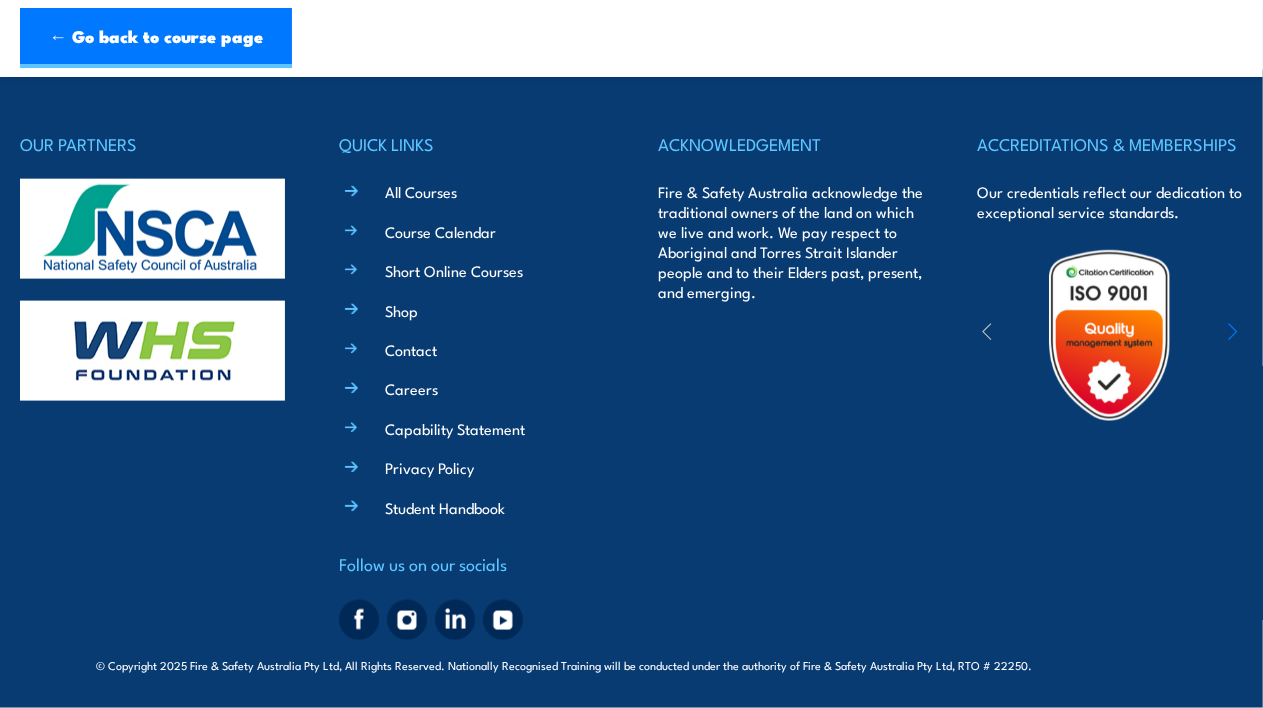 scroll, scrollTop: 1157, scrollLeft: 0, axis: vertical 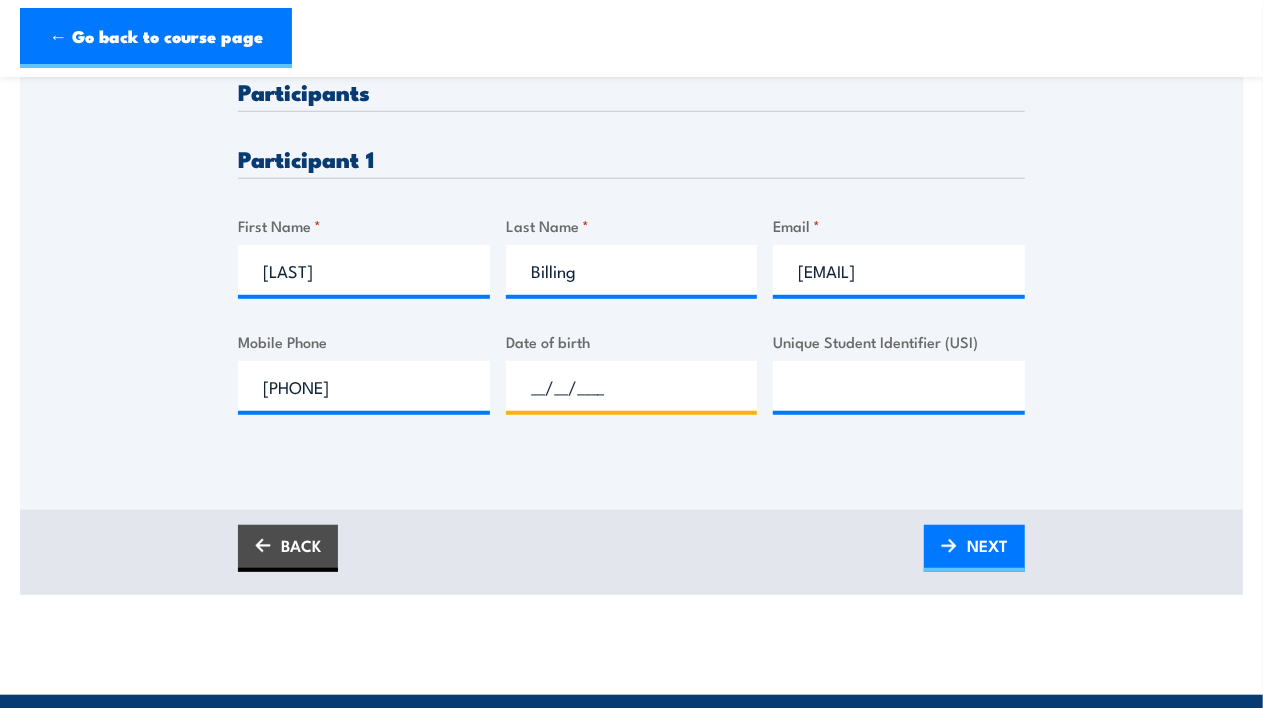 click on "__/__/____" at bounding box center [632, 386] 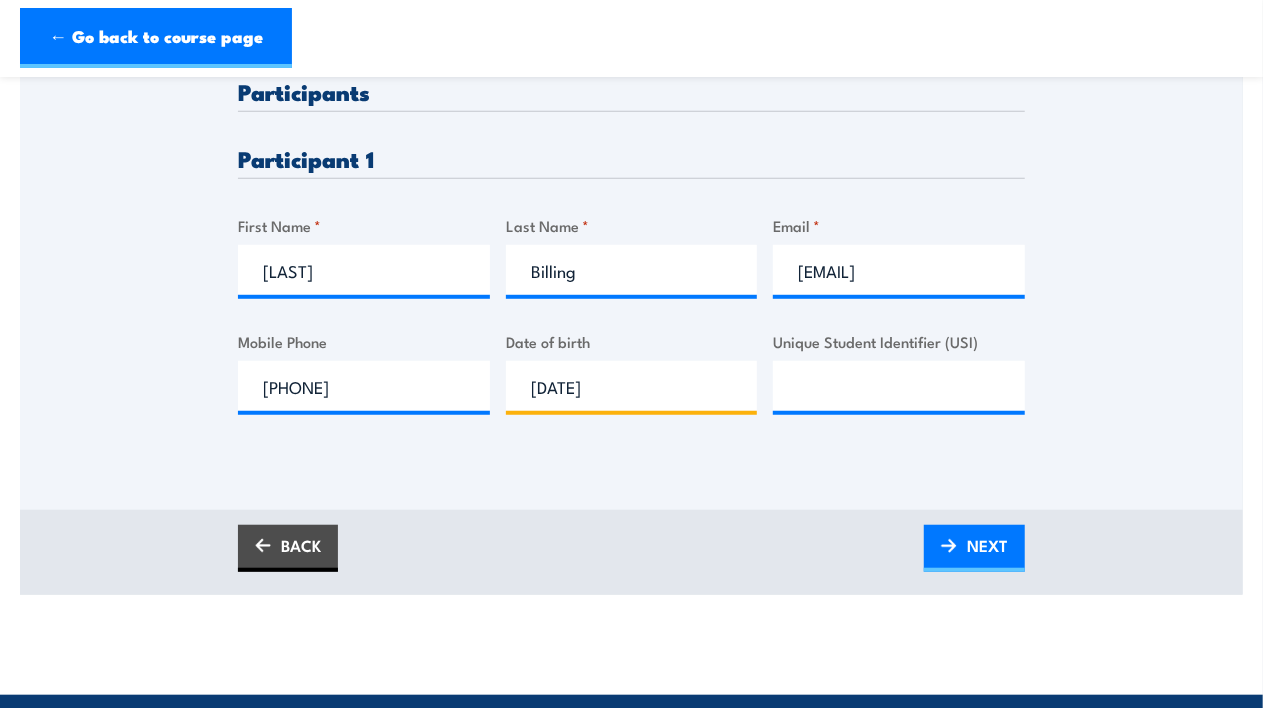 type on "[DATE]" 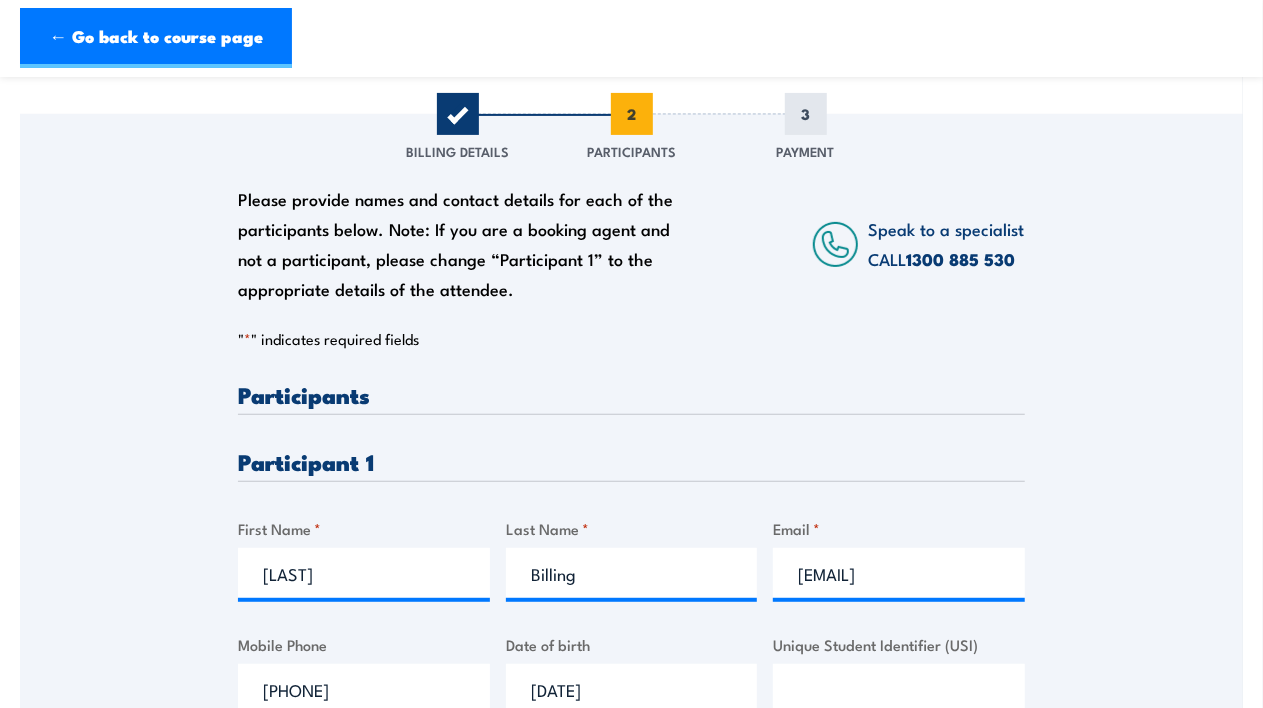 scroll, scrollTop: 0, scrollLeft: 0, axis: both 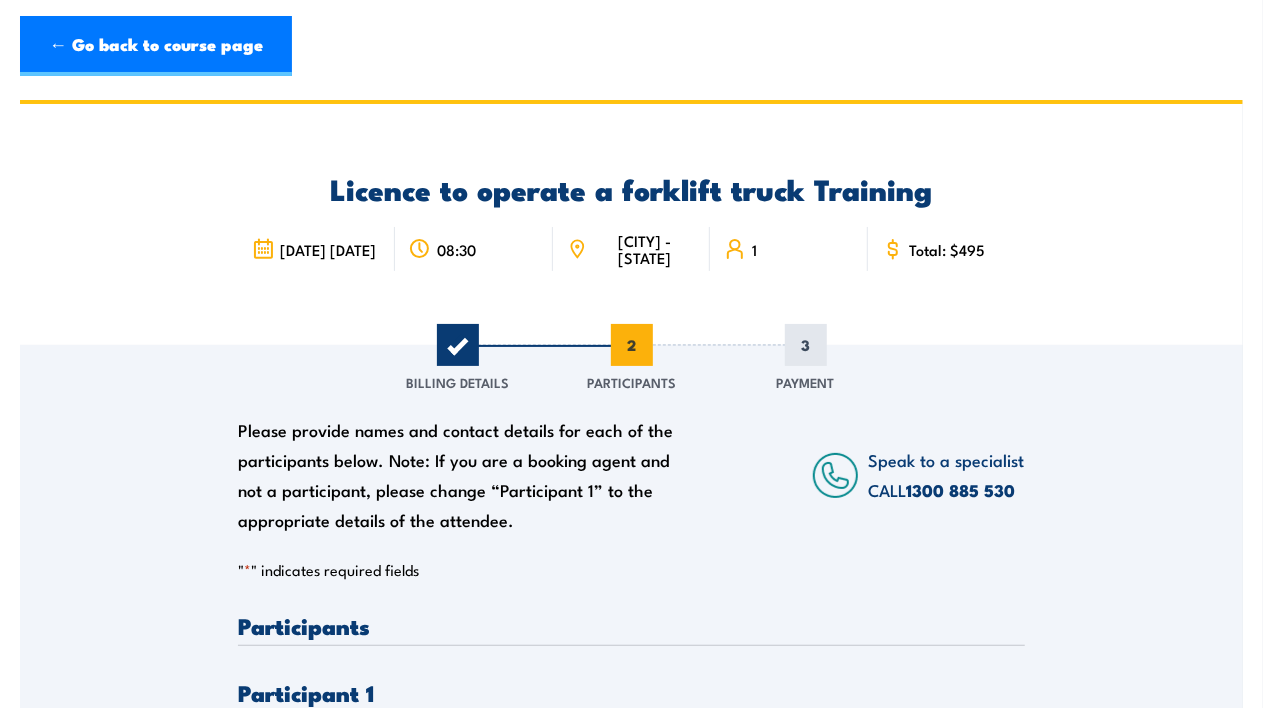 type 